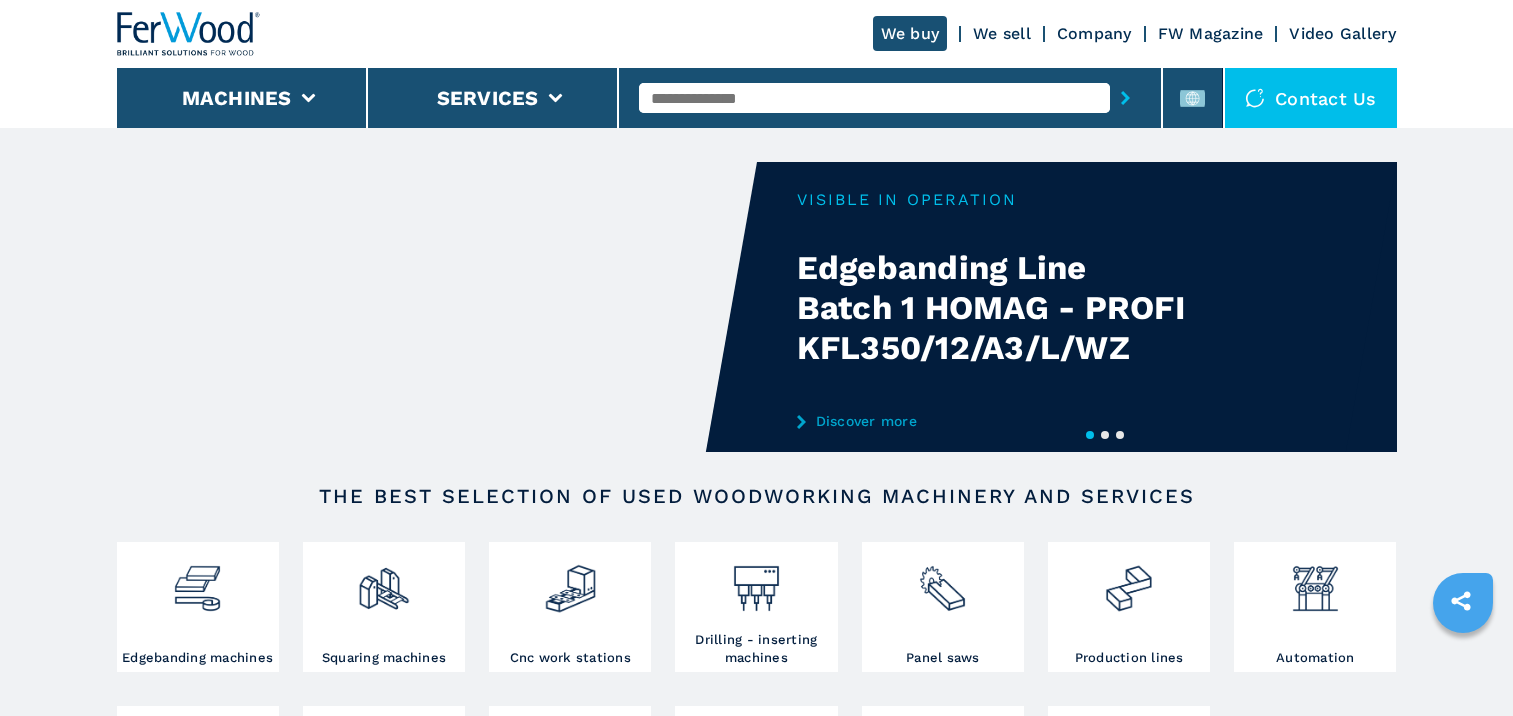 scroll, scrollTop: 0, scrollLeft: 0, axis: both 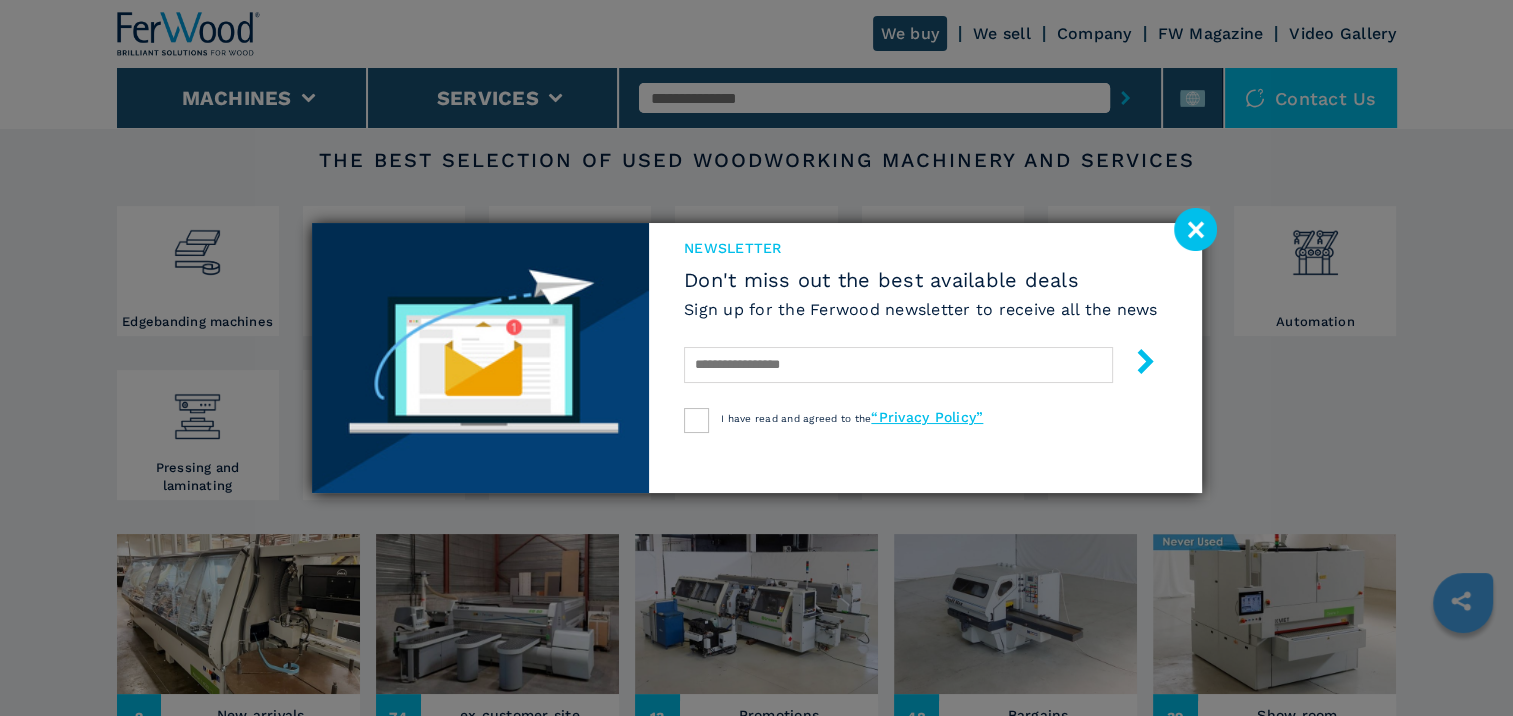 click 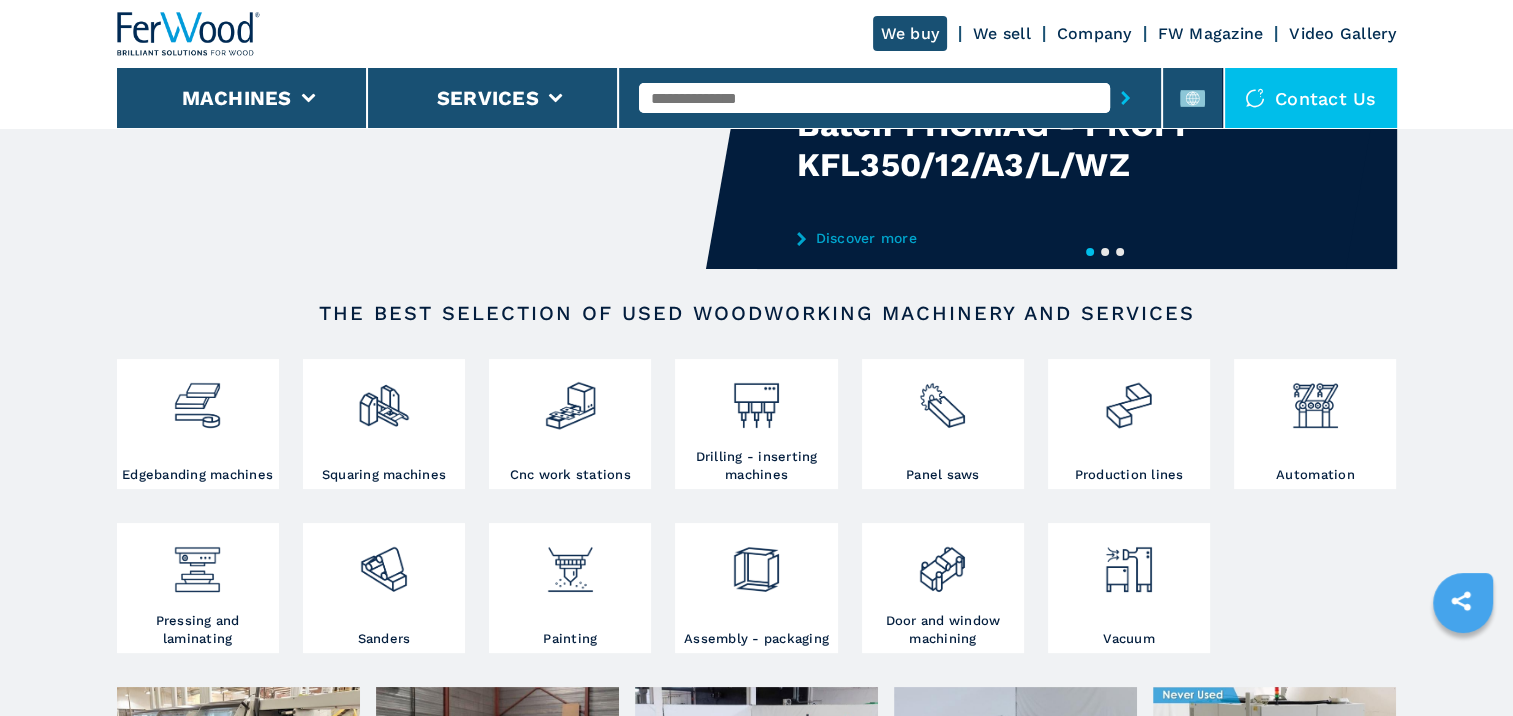 scroll, scrollTop: 180, scrollLeft: 0, axis: vertical 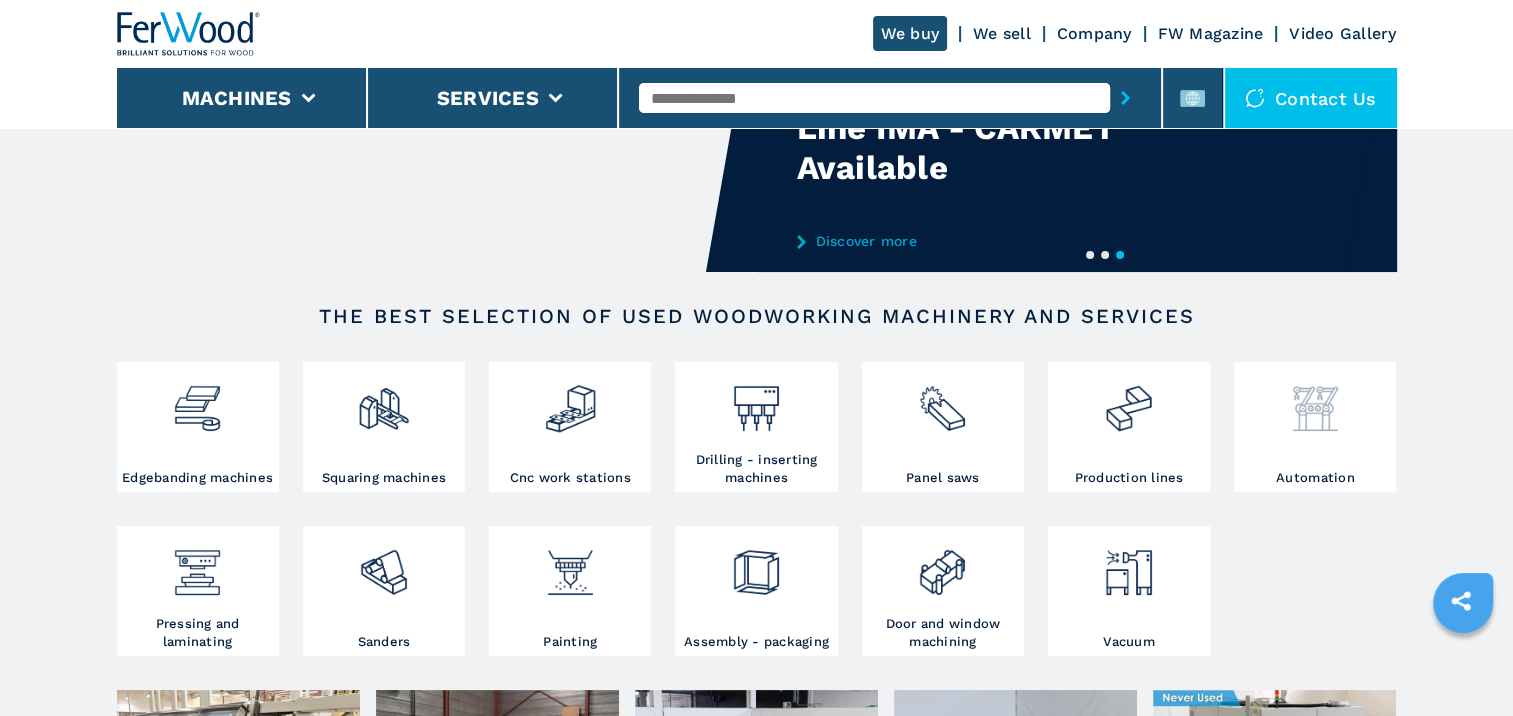 click at bounding box center (1315, 401) 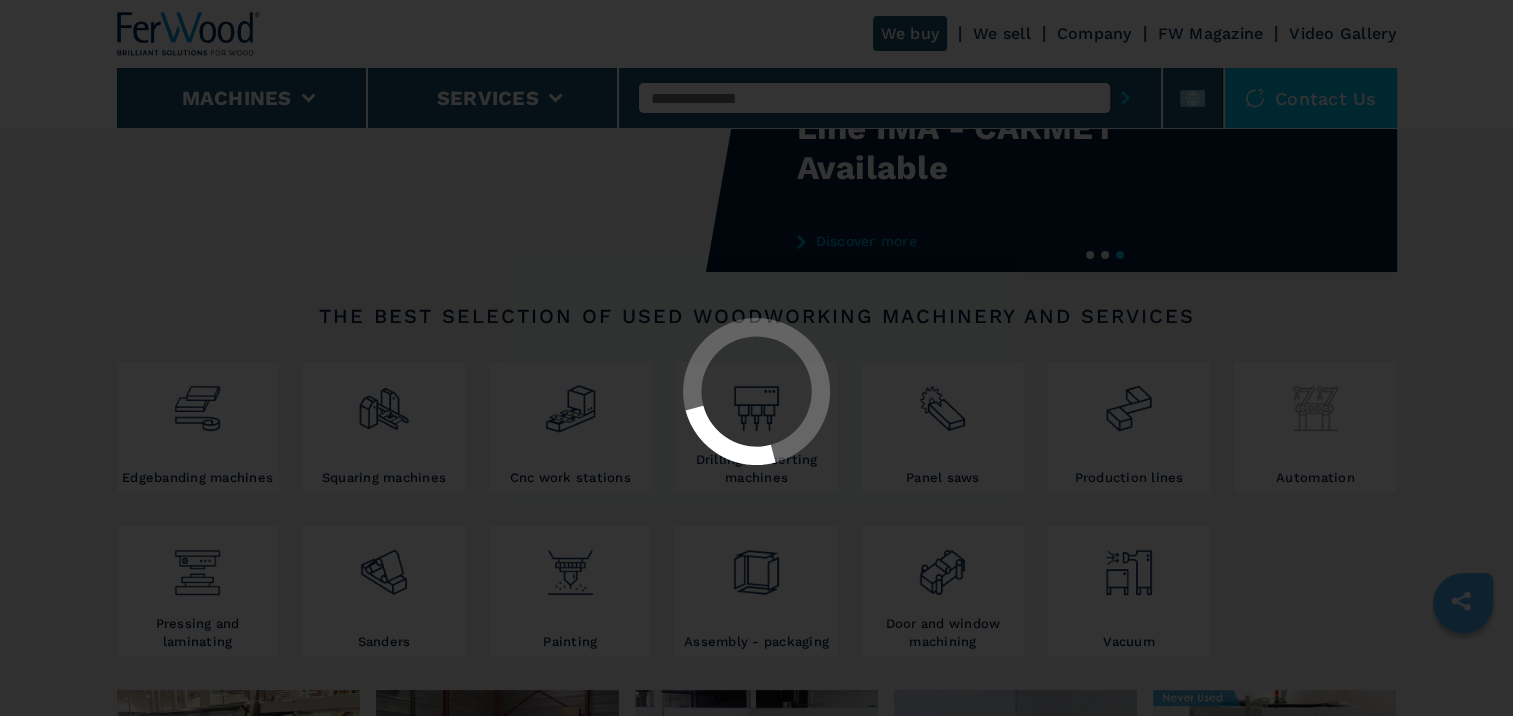 select on "**********" 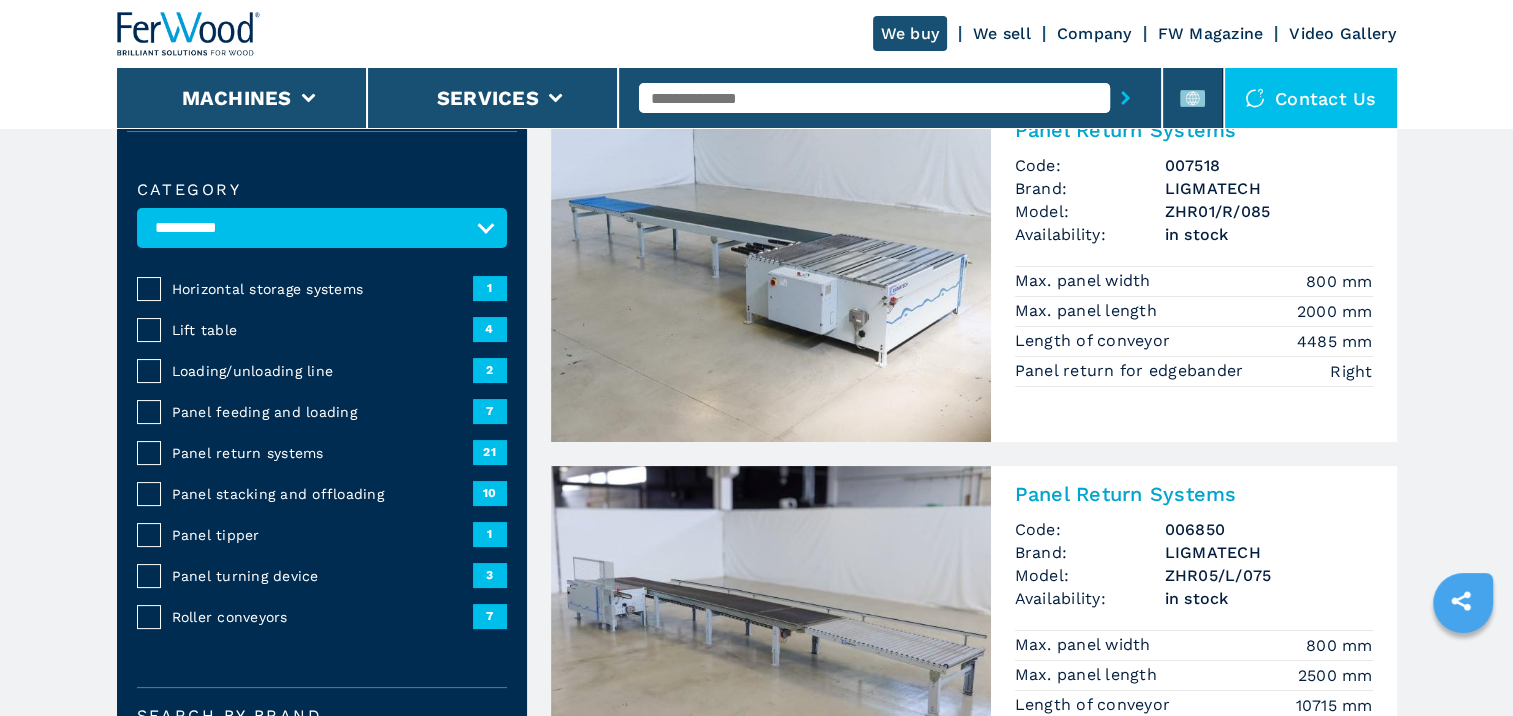 scroll, scrollTop: 163, scrollLeft: 0, axis: vertical 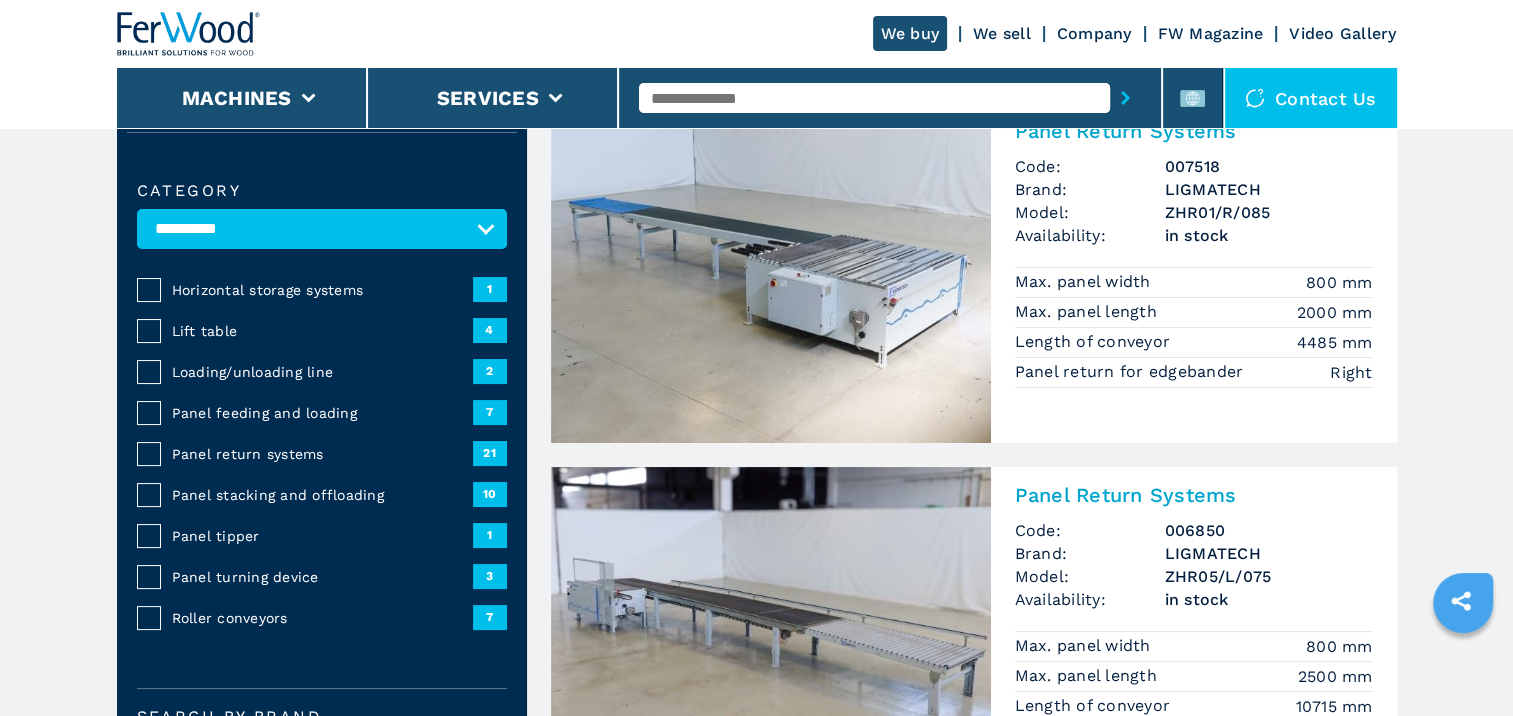 click on "Horizontal storage systems" at bounding box center (322, 290) 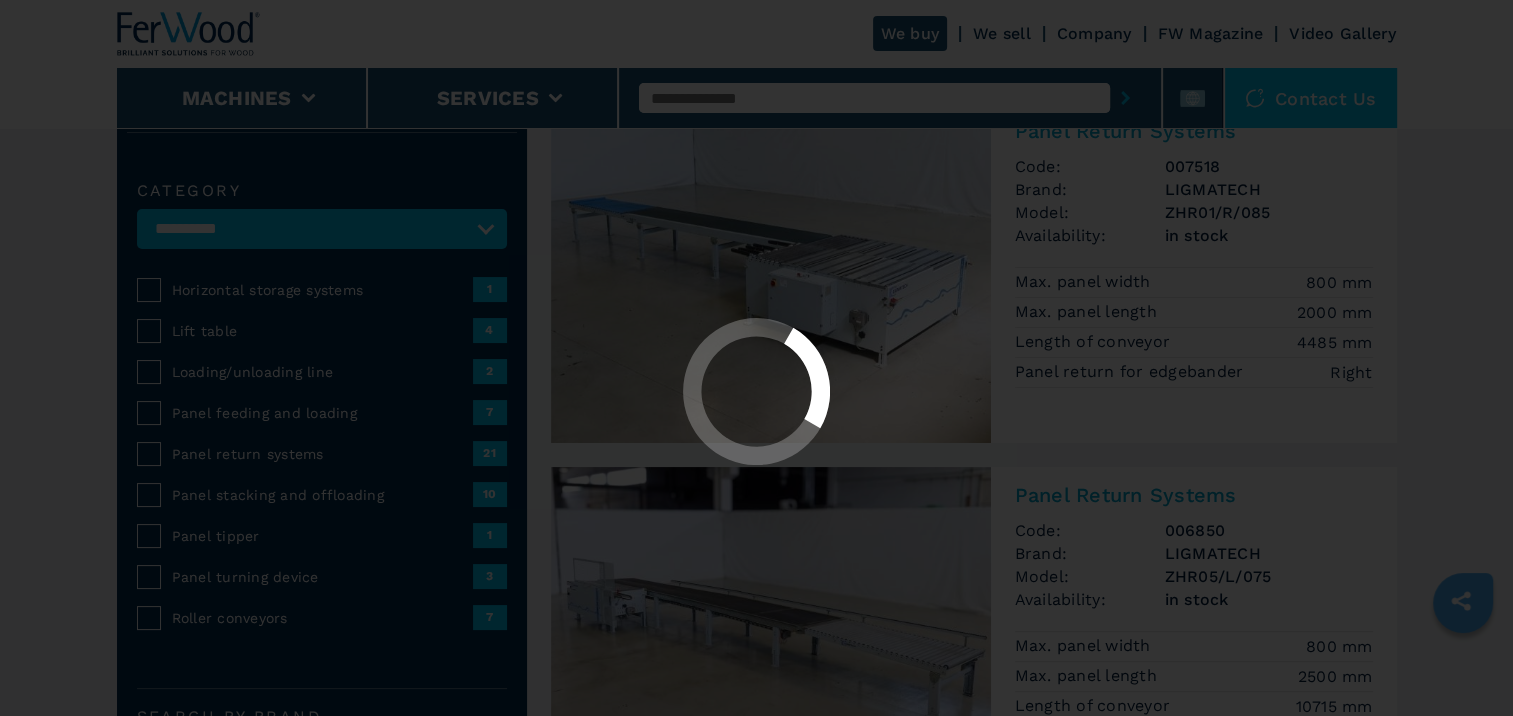 select on "**********" 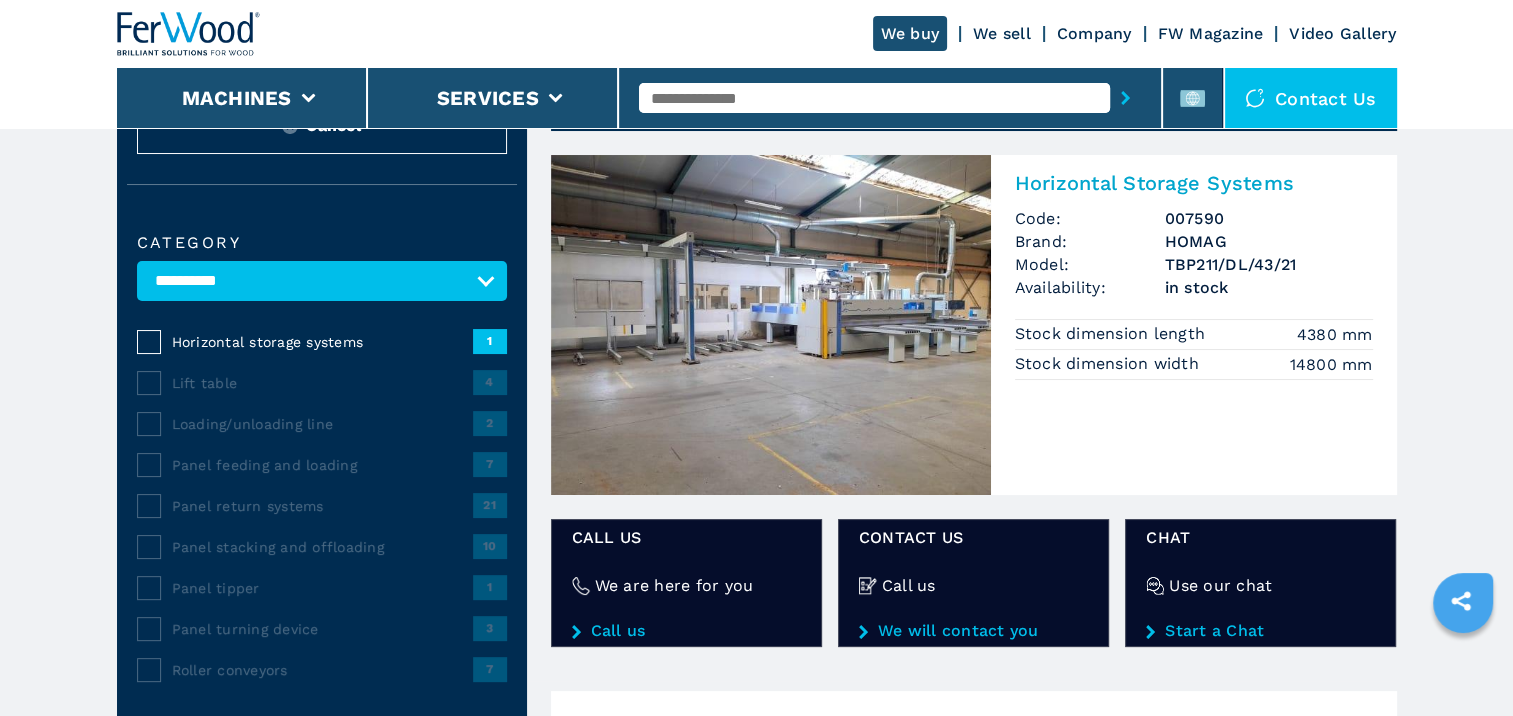 scroll, scrollTop: 0, scrollLeft: 0, axis: both 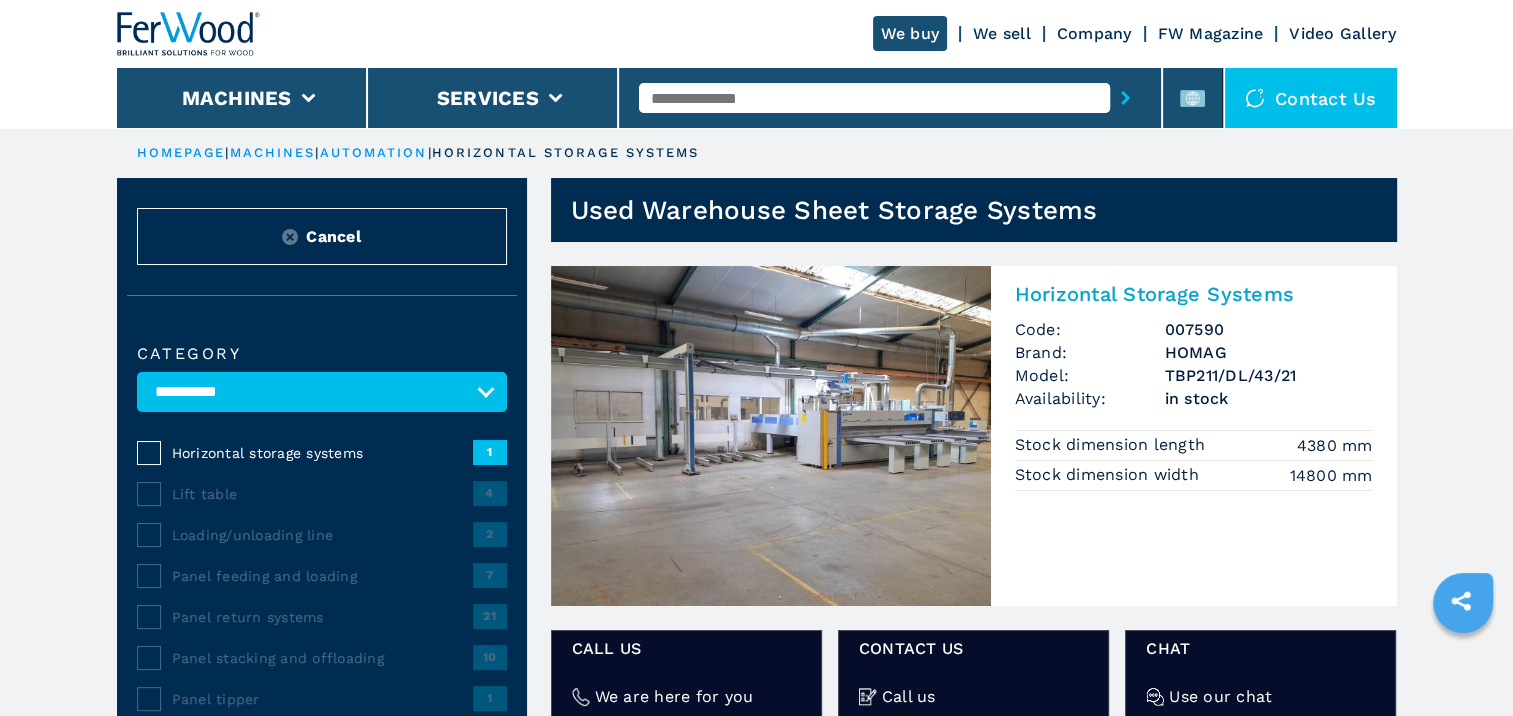 click at bounding box center [771, 436] 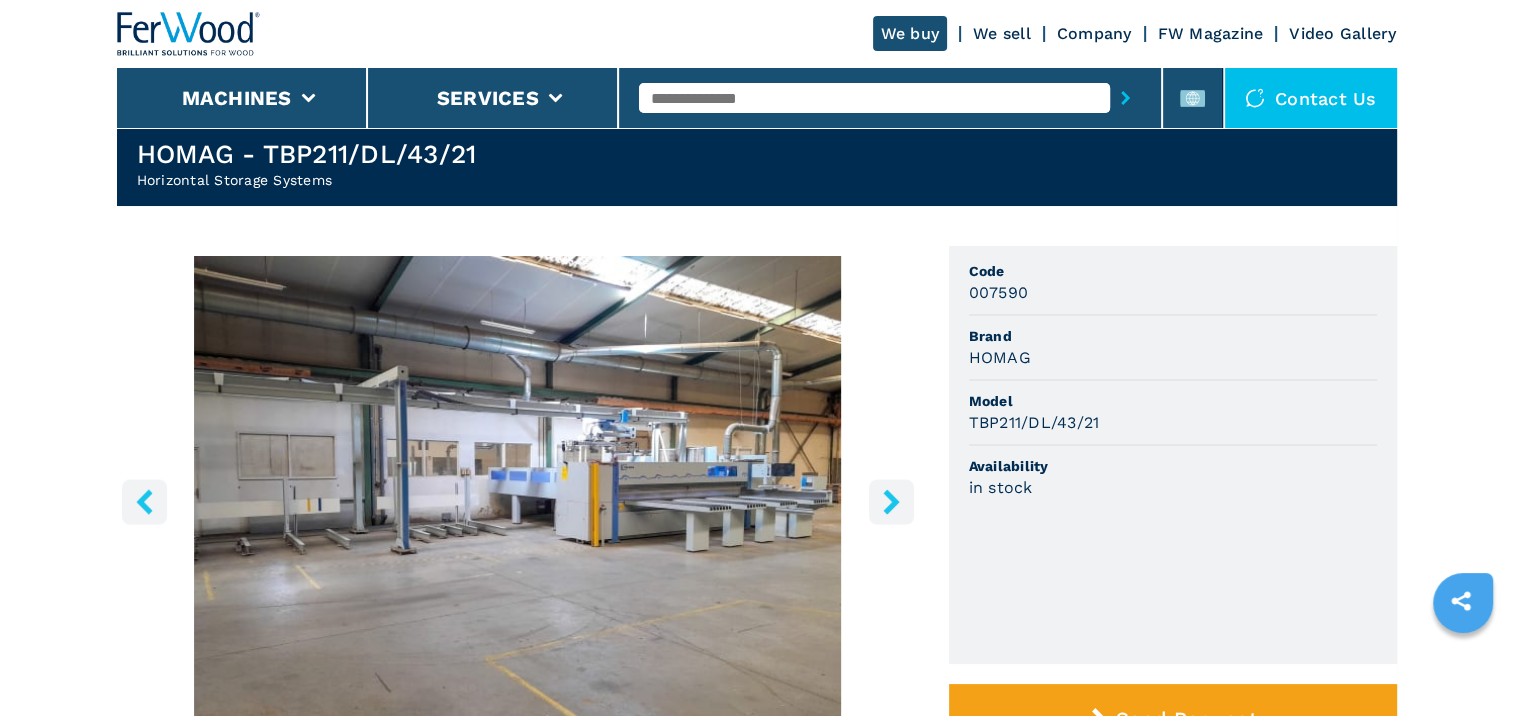 scroll, scrollTop: 46, scrollLeft: 0, axis: vertical 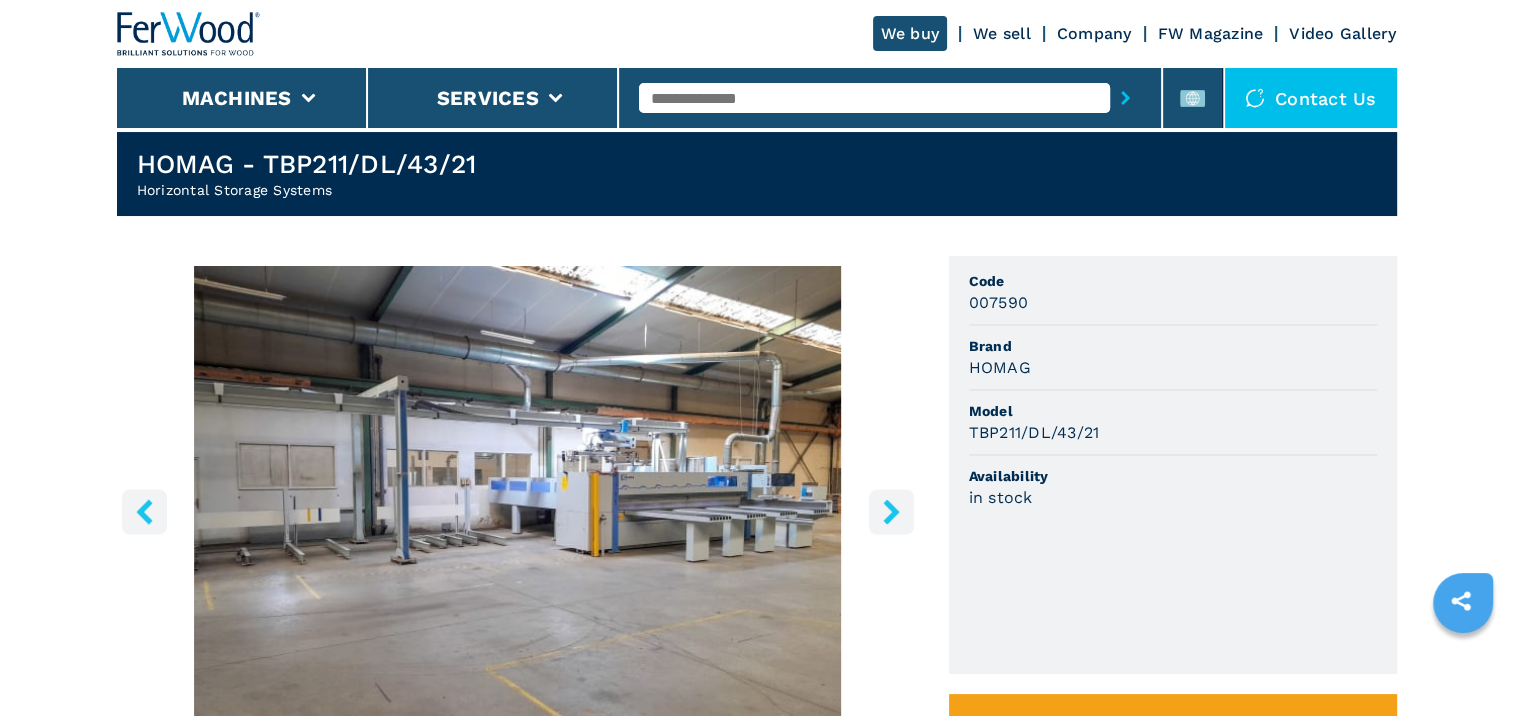click 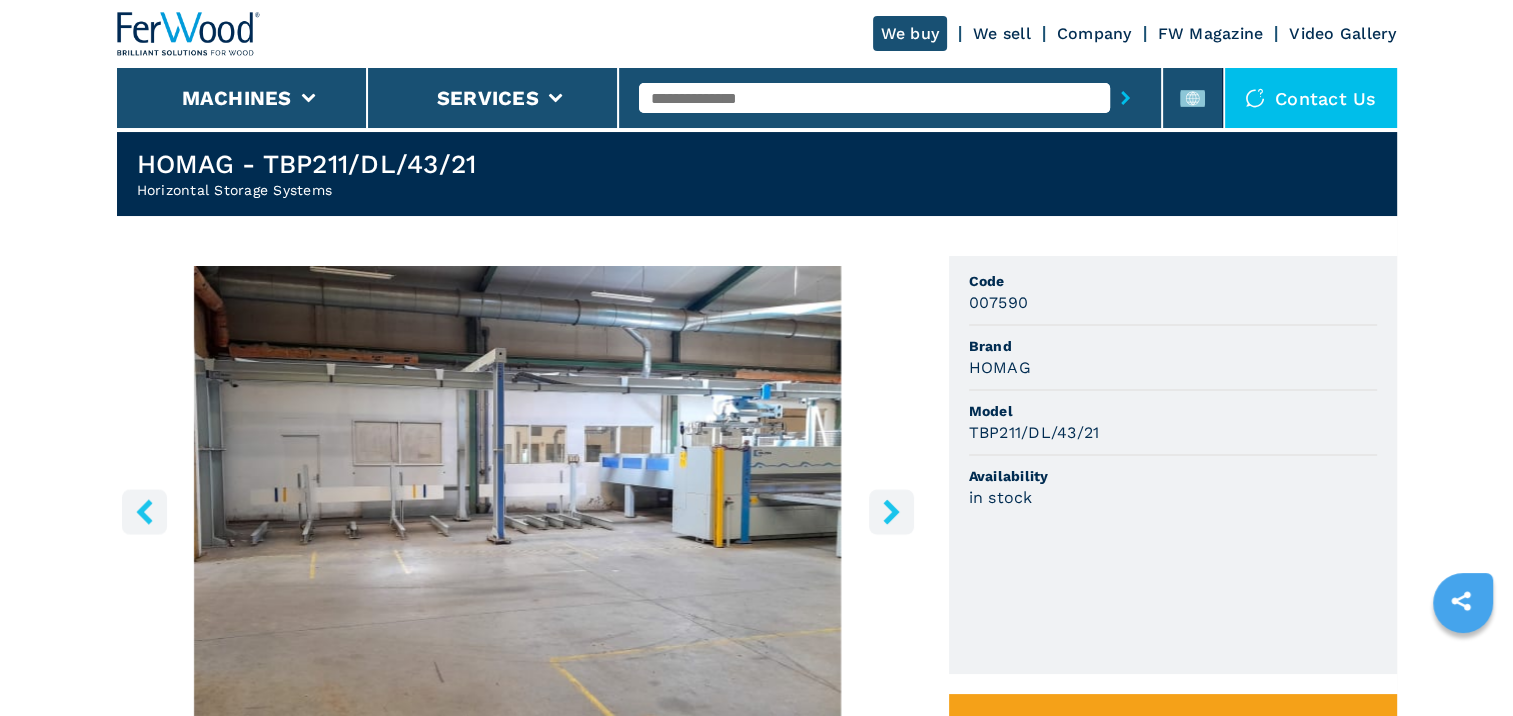 click 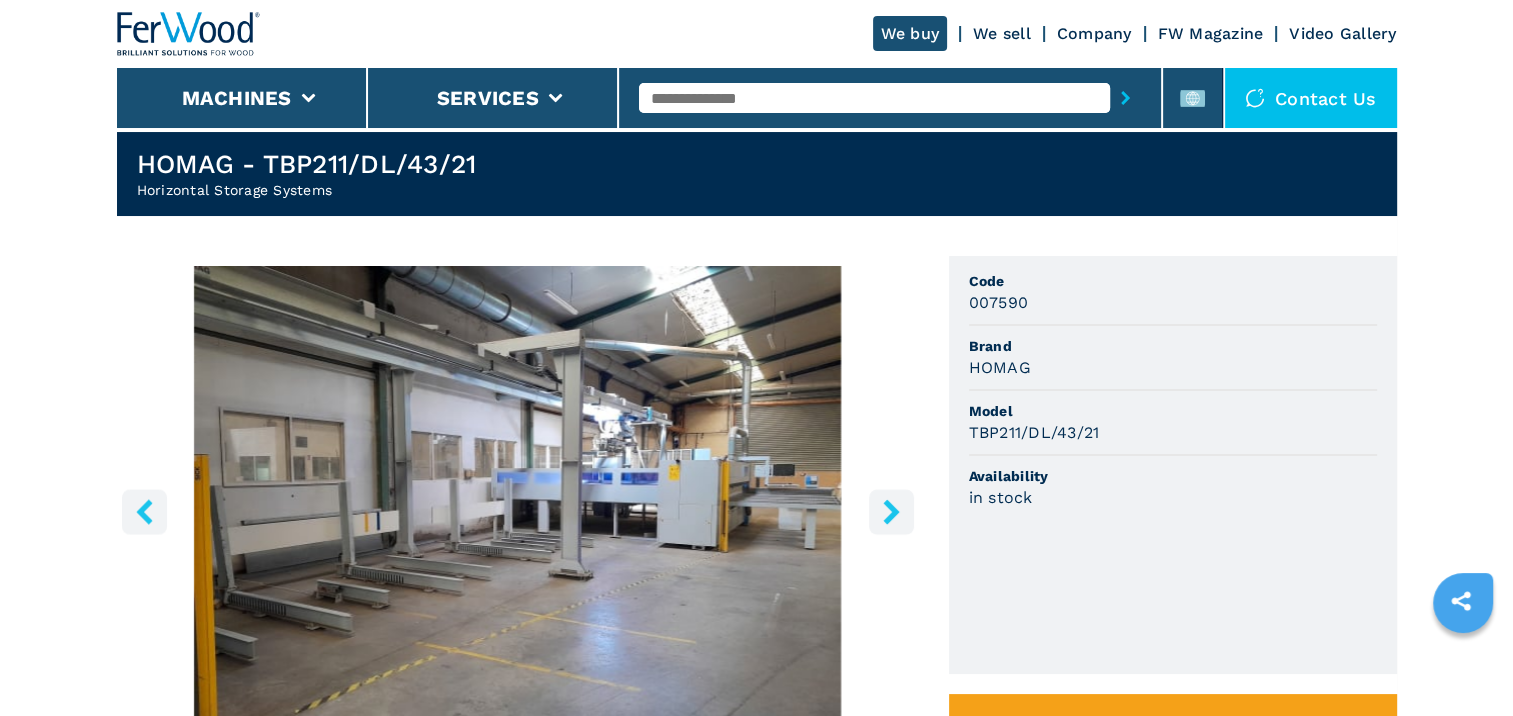 click 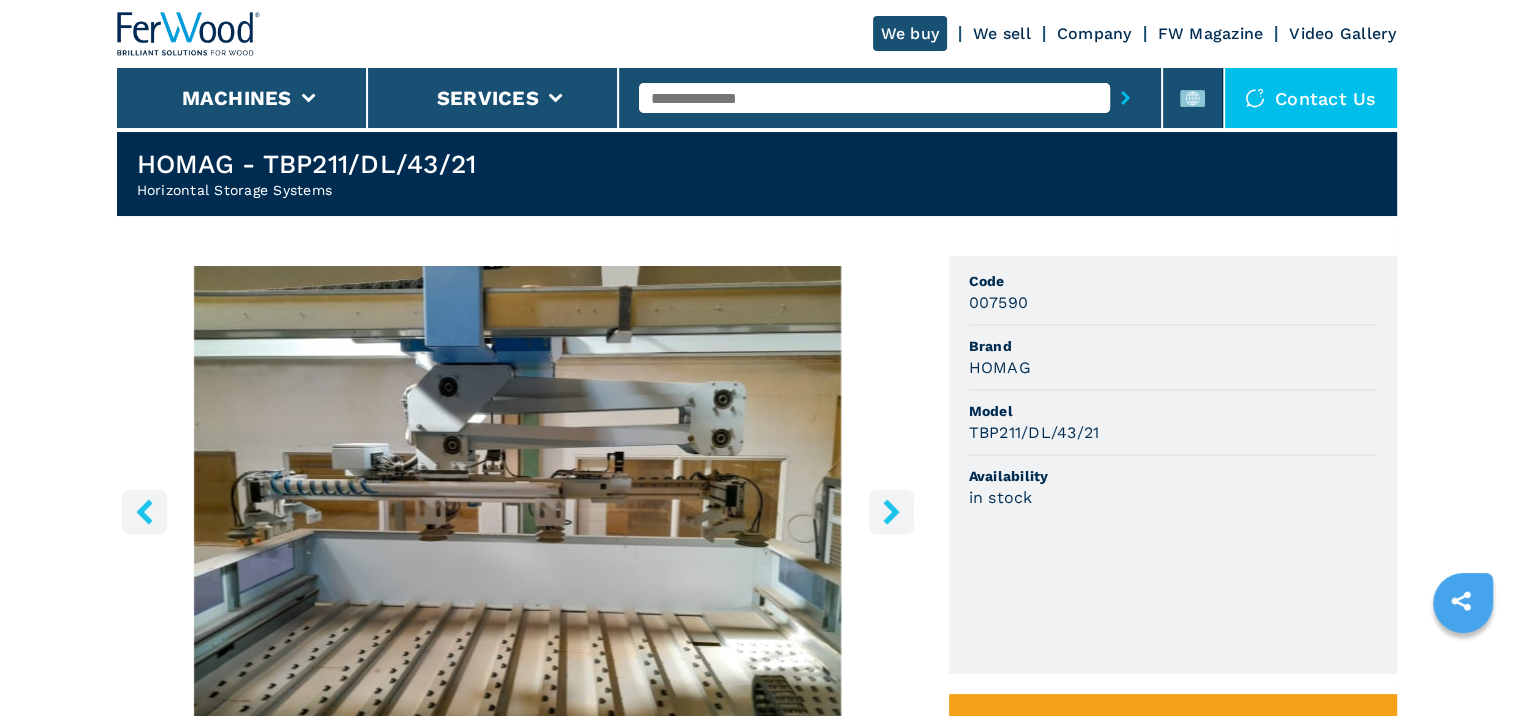 click 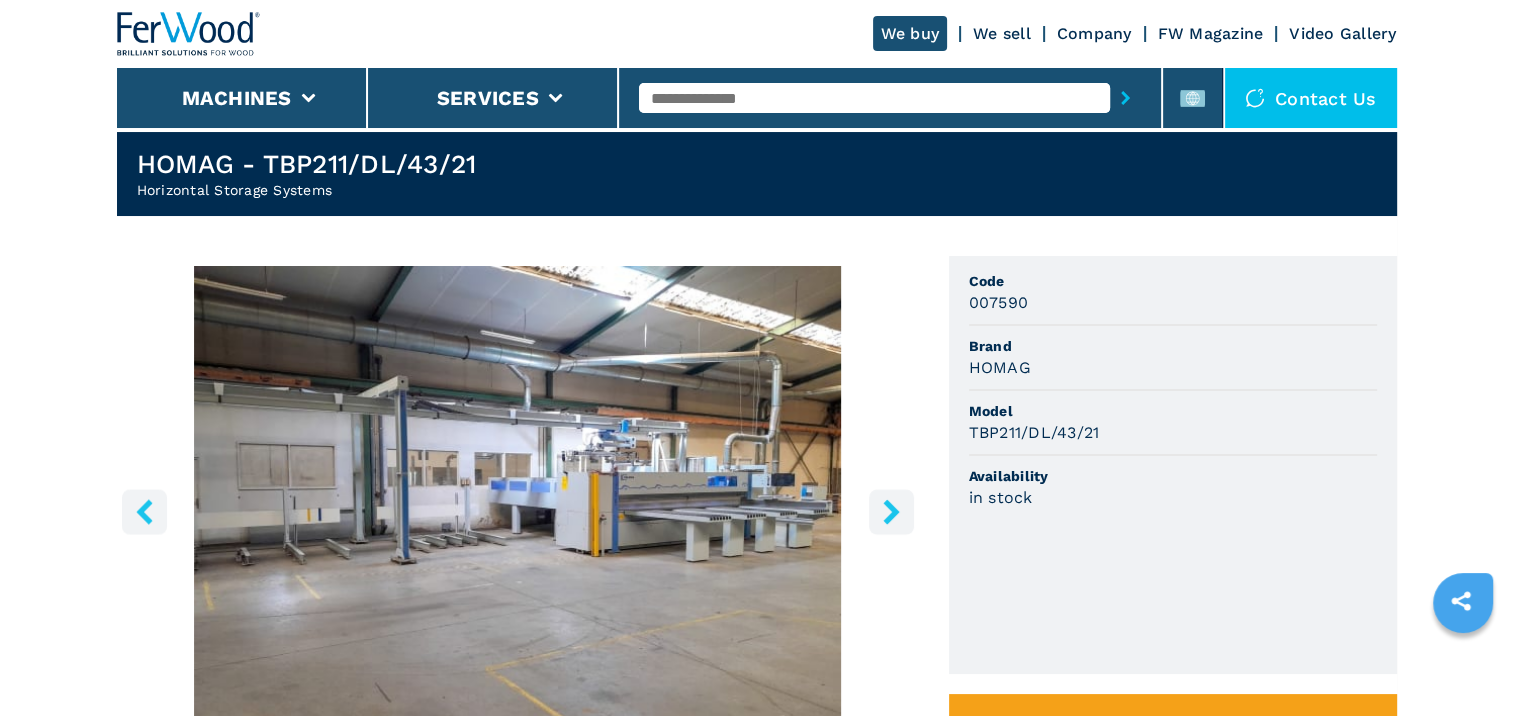 click 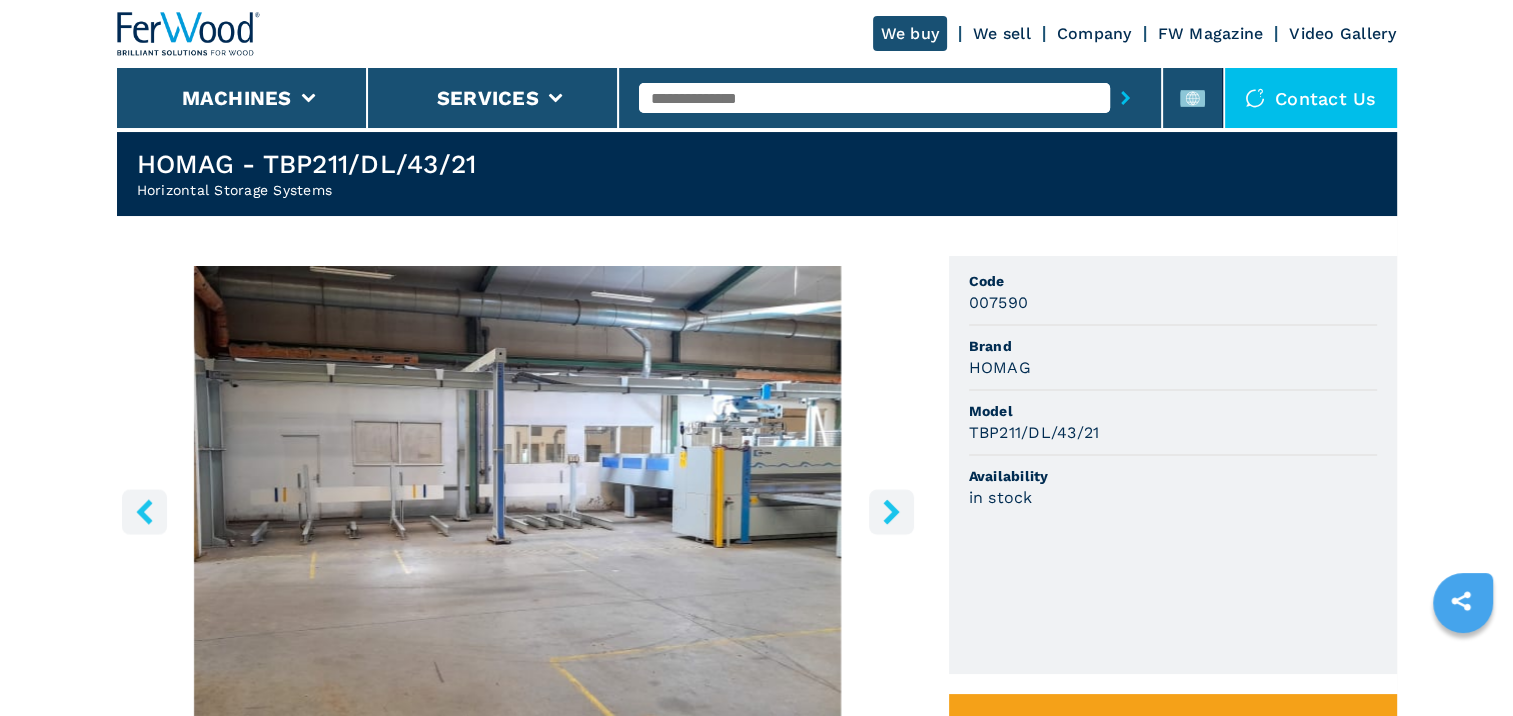 click 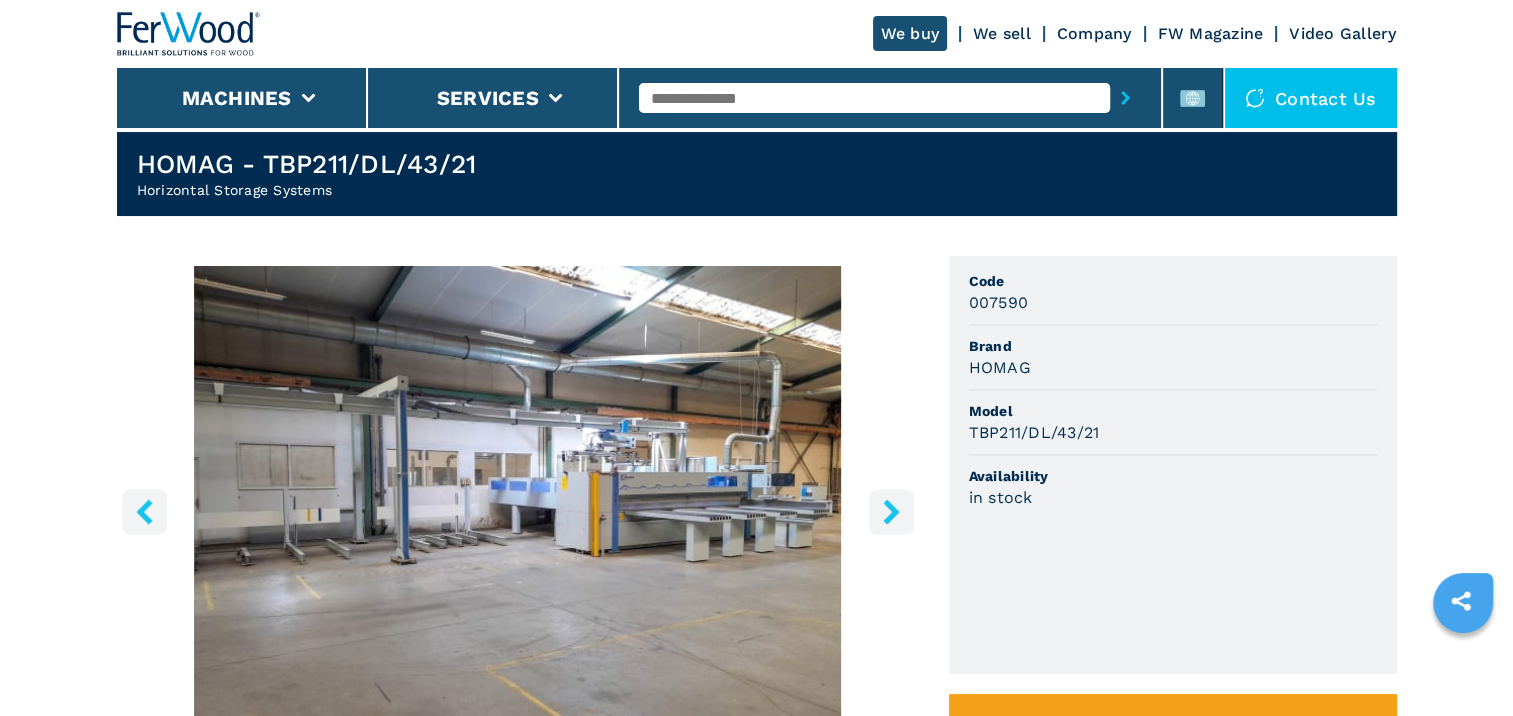 scroll, scrollTop: 0, scrollLeft: 0, axis: both 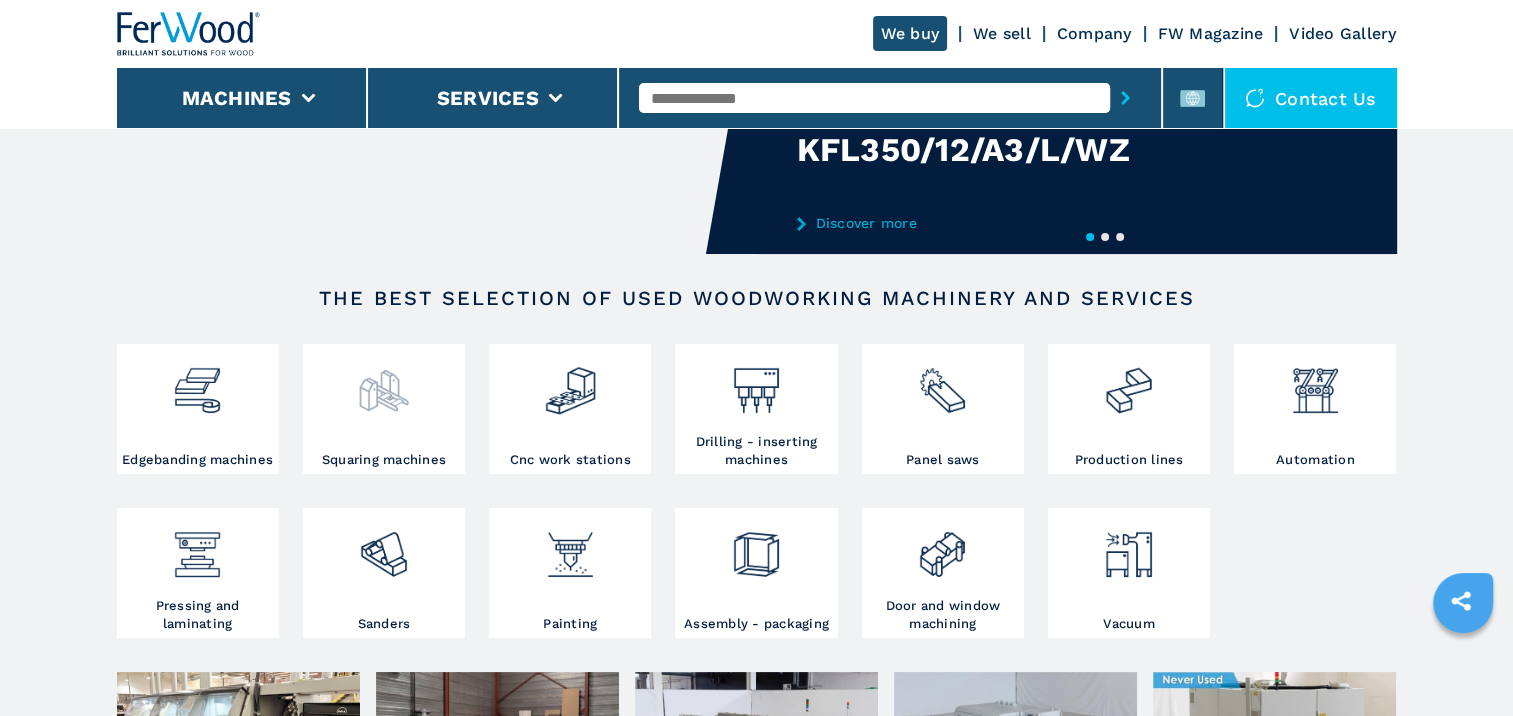 click at bounding box center (383, 383) 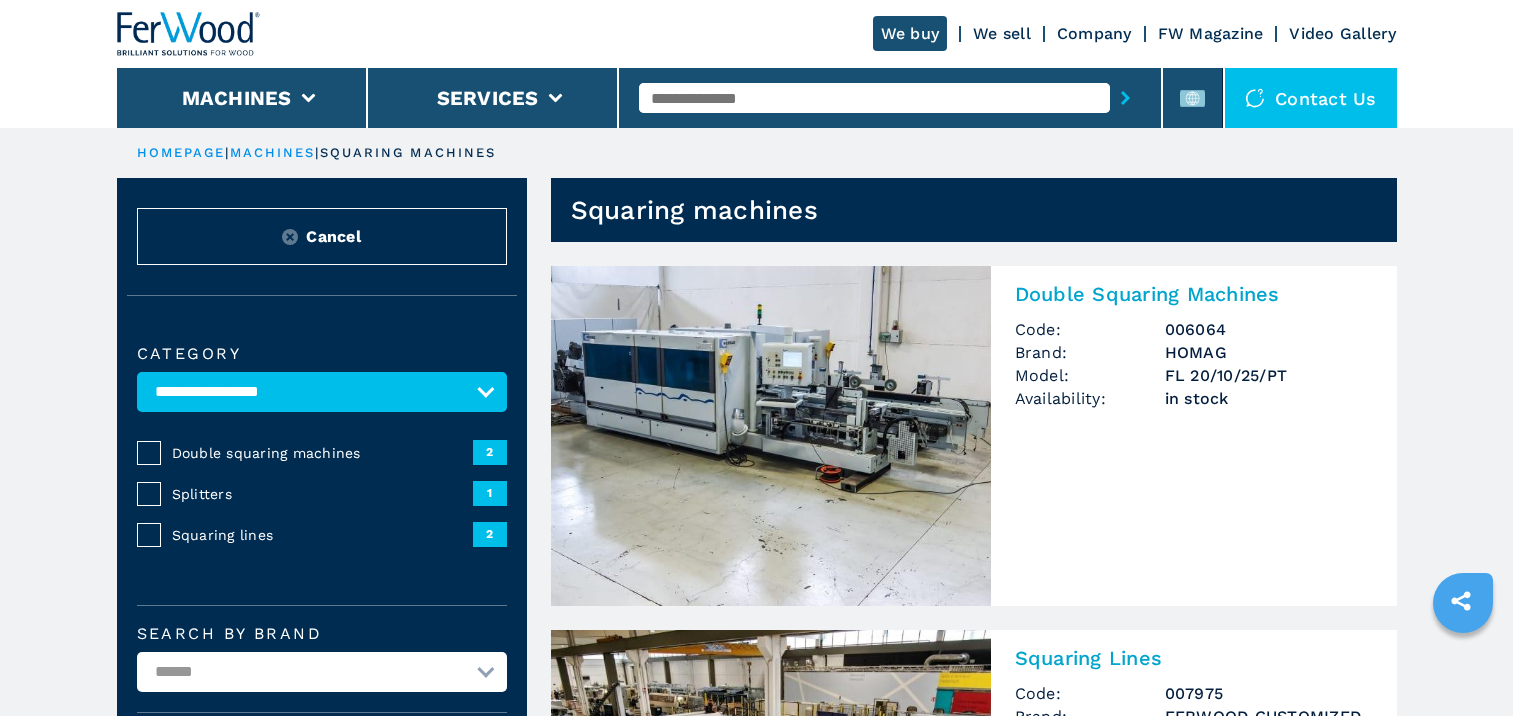 scroll, scrollTop: 0, scrollLeft: 0, axis: both 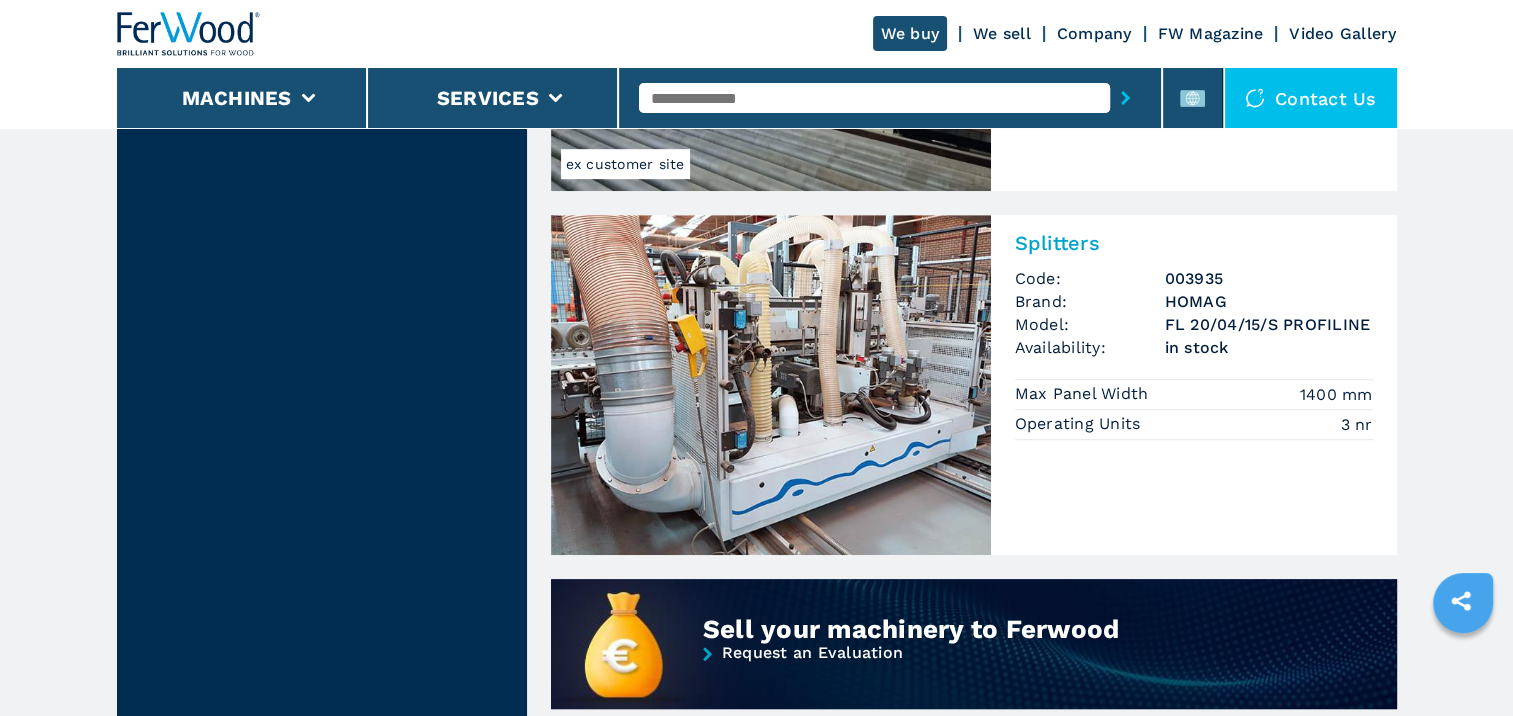 click at bounding box center [771, 385] 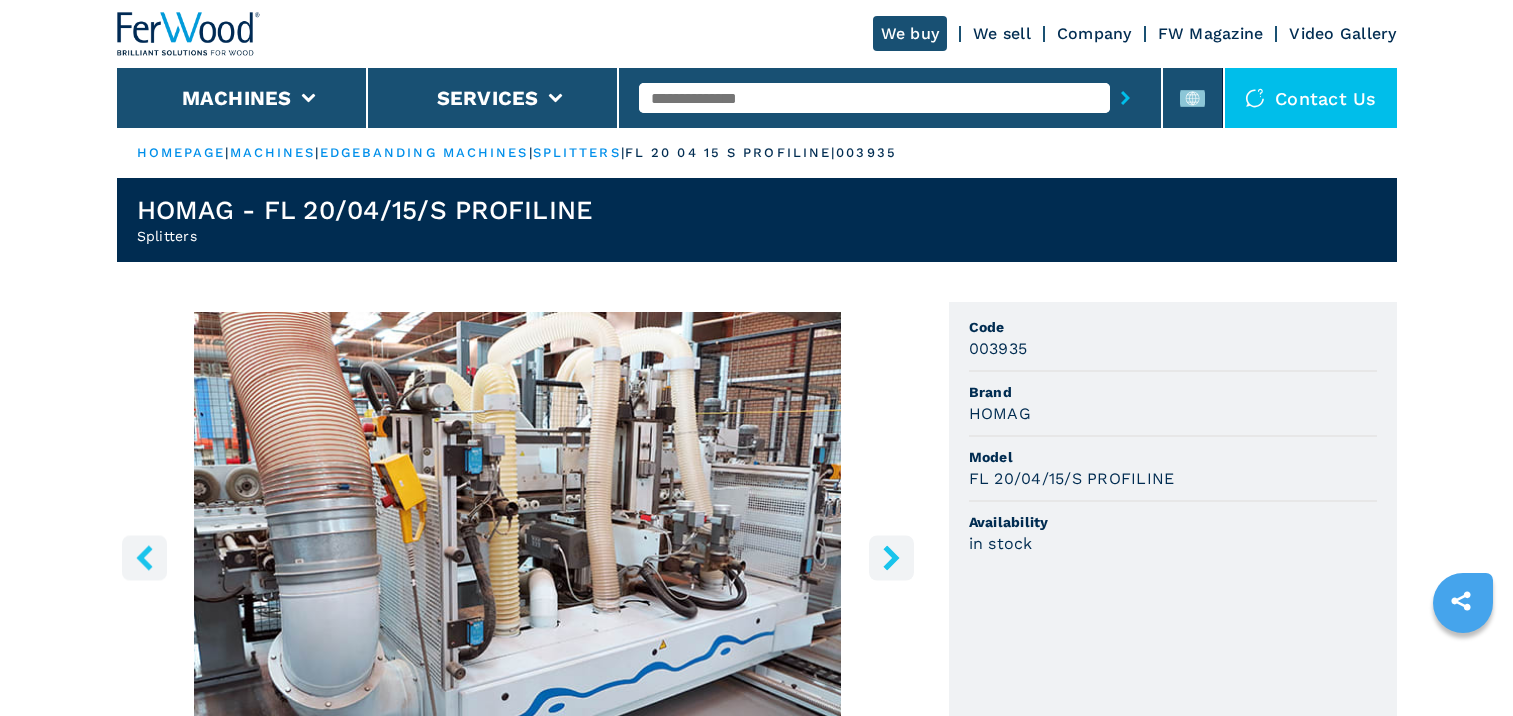 scroll, scrollTop: 0, scrollLeft: 0, axis: both 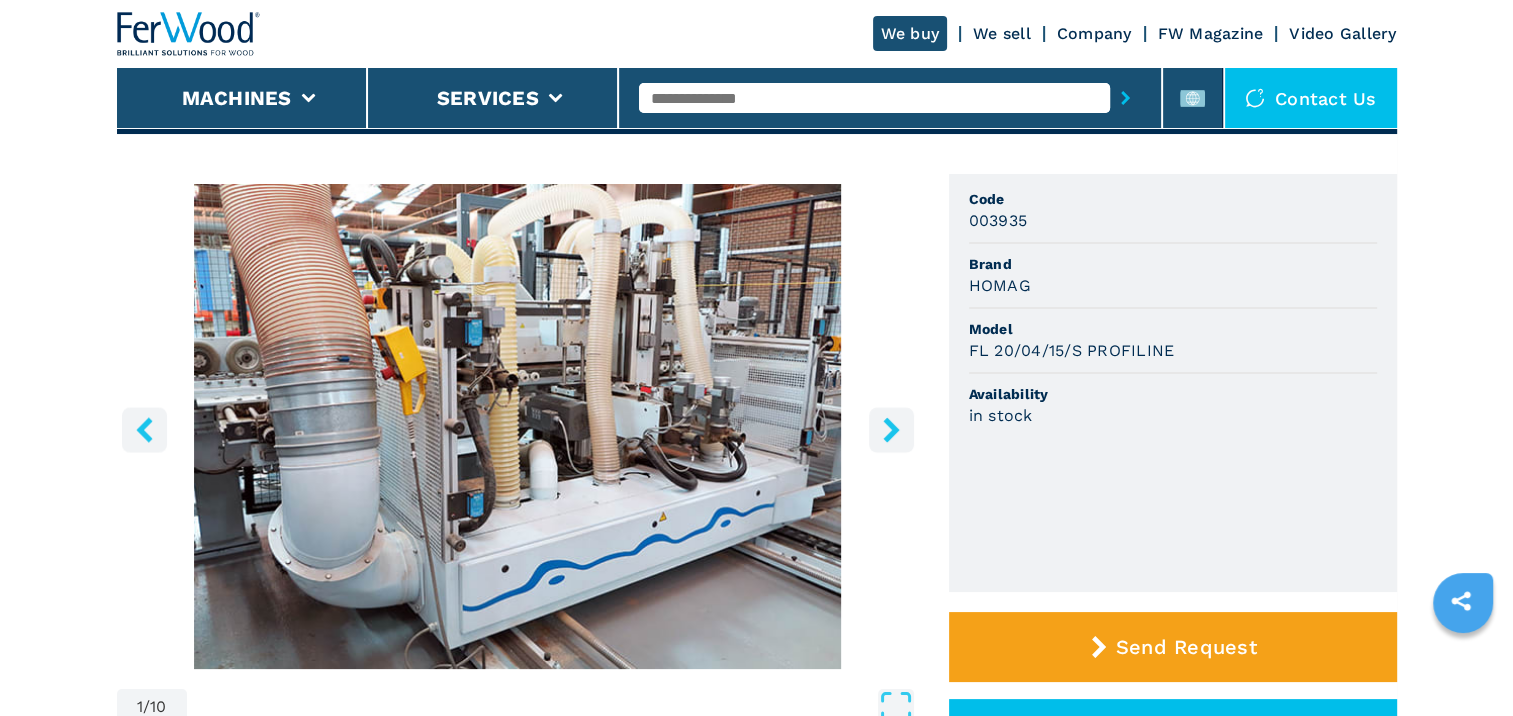 click 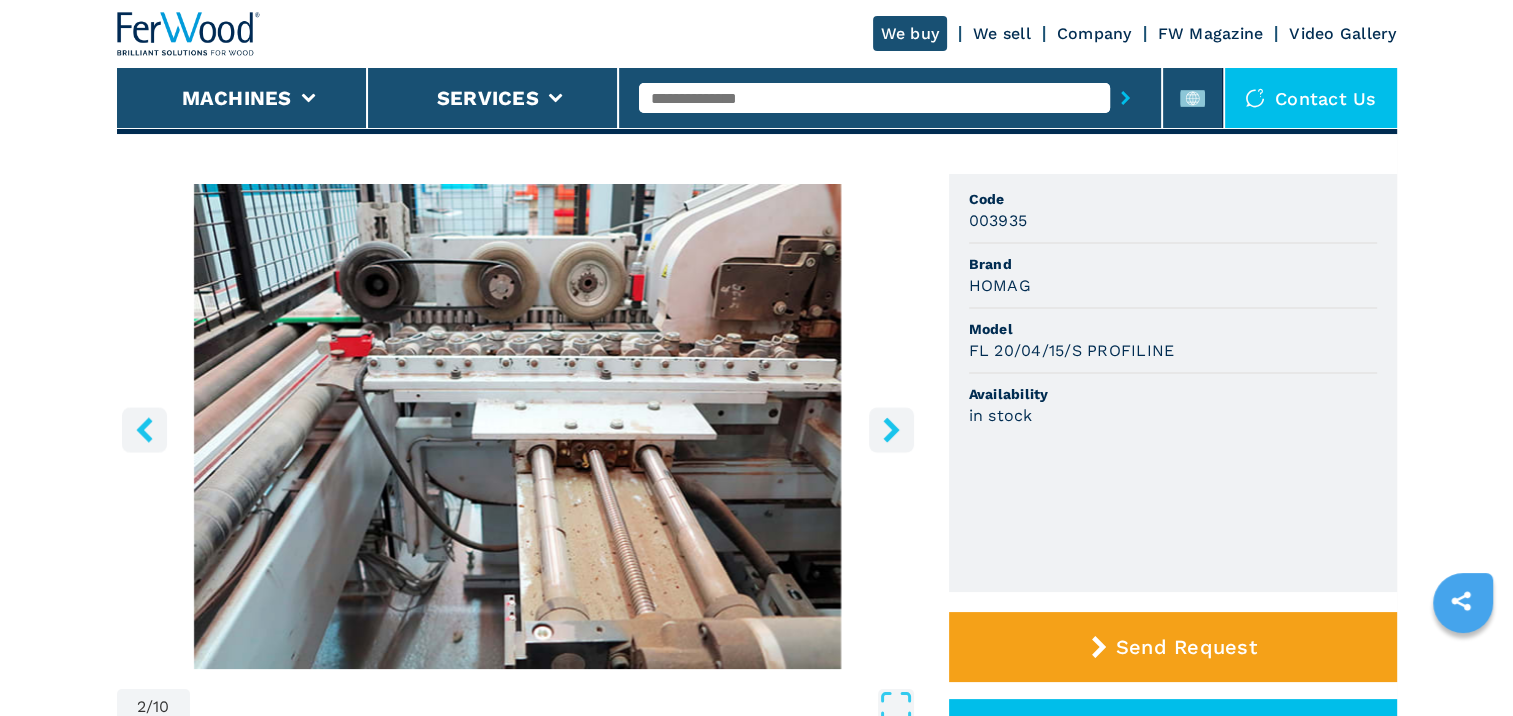 click 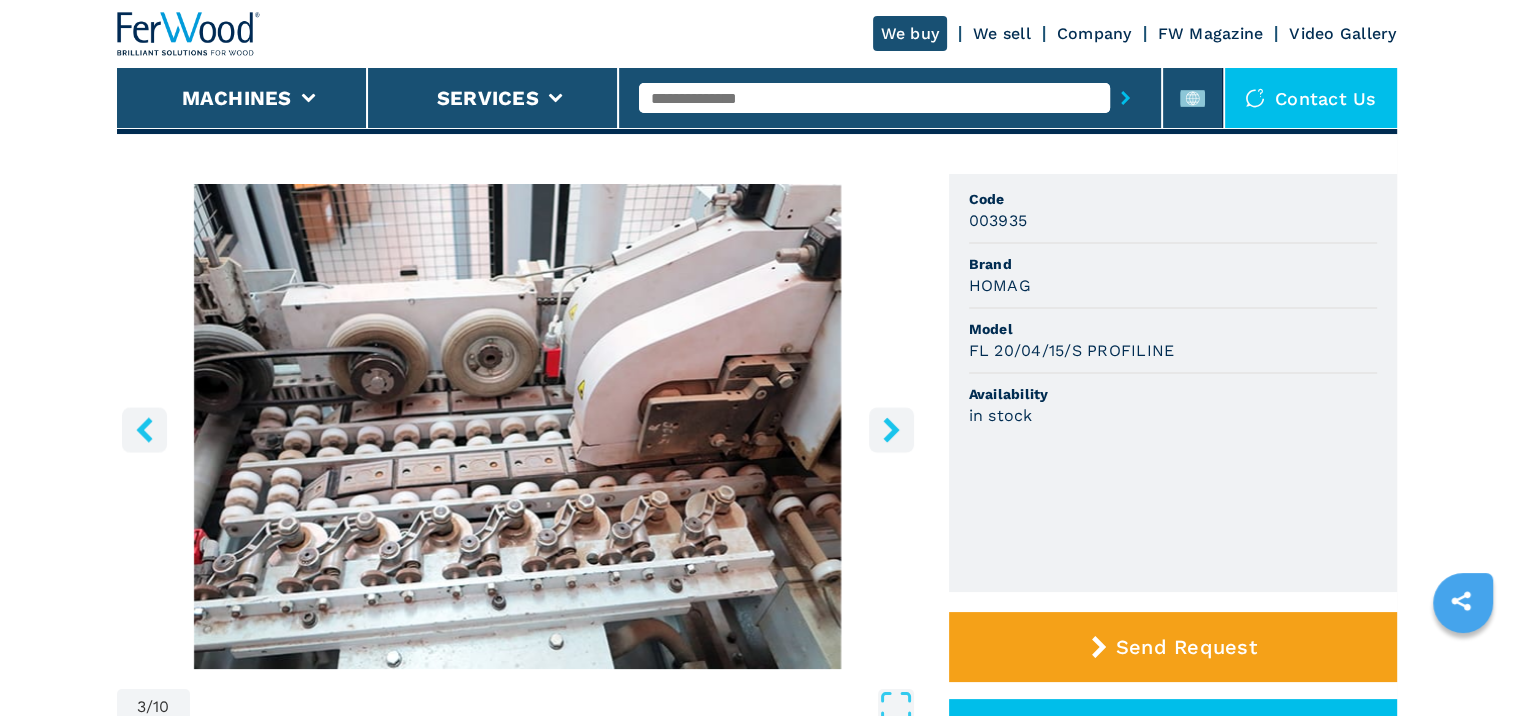 click 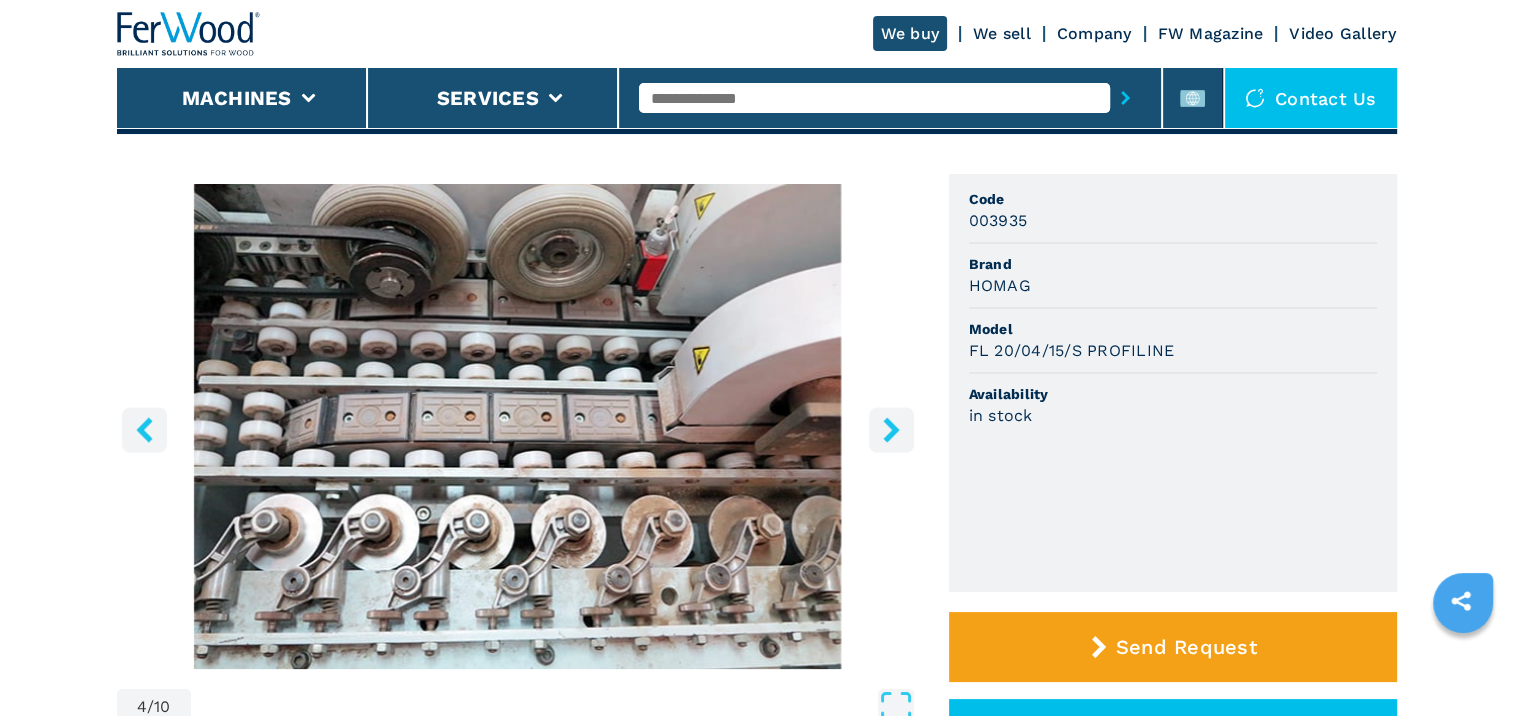 click 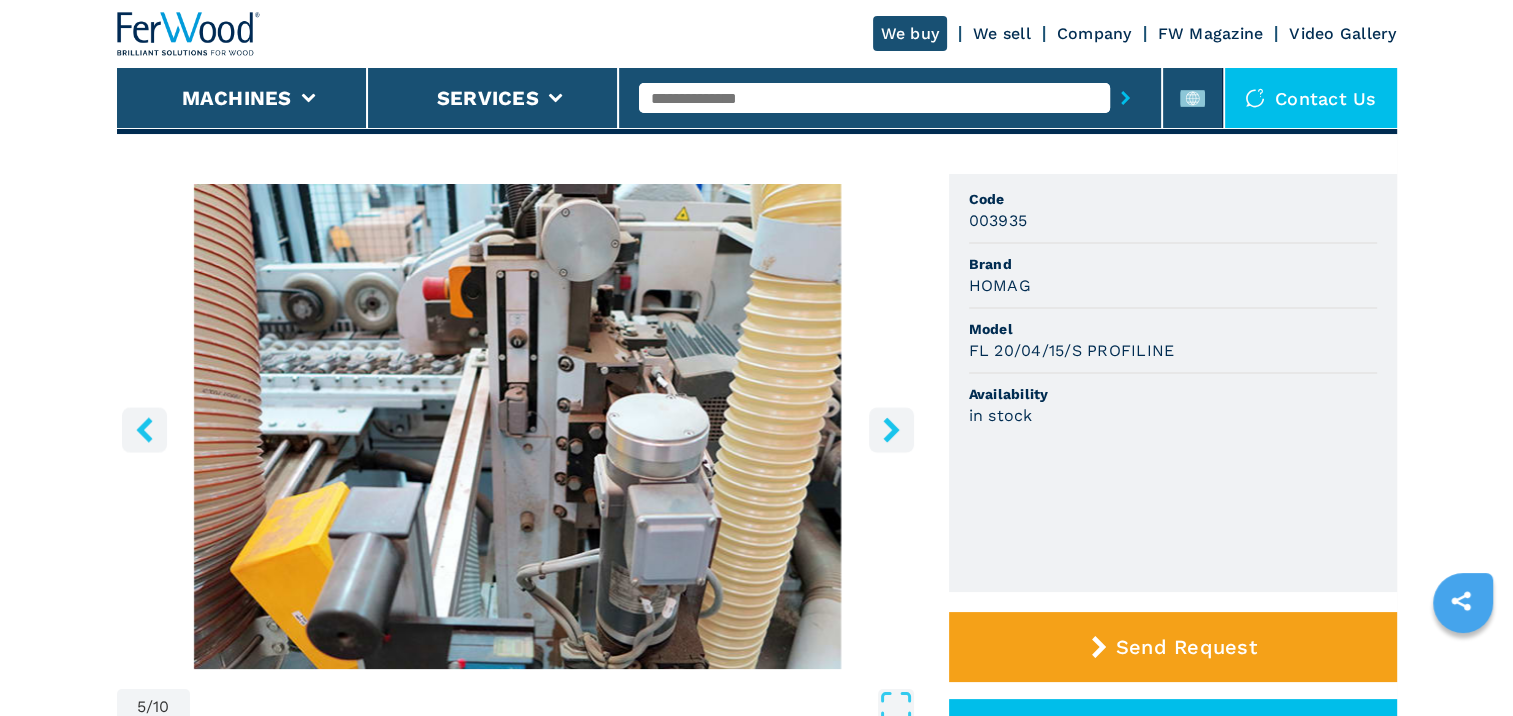 click 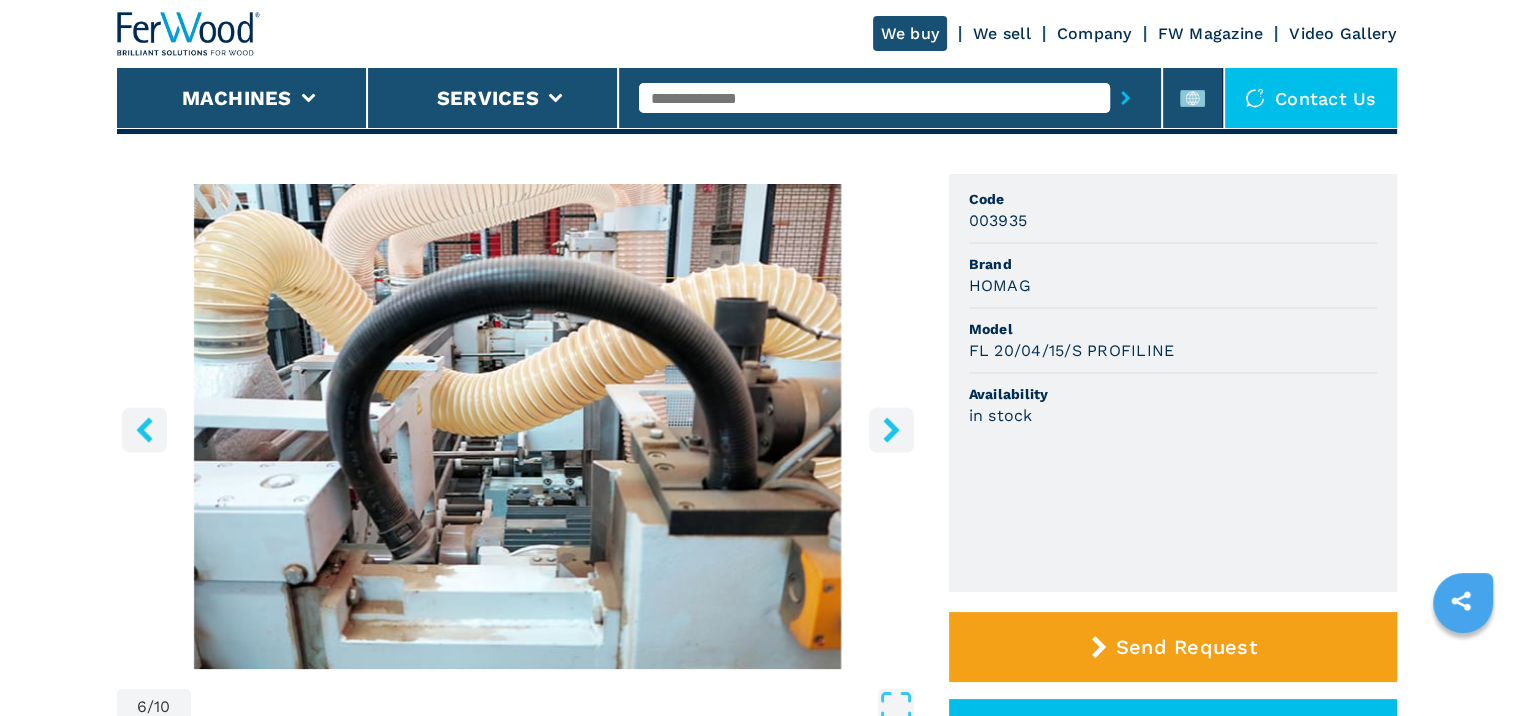 click 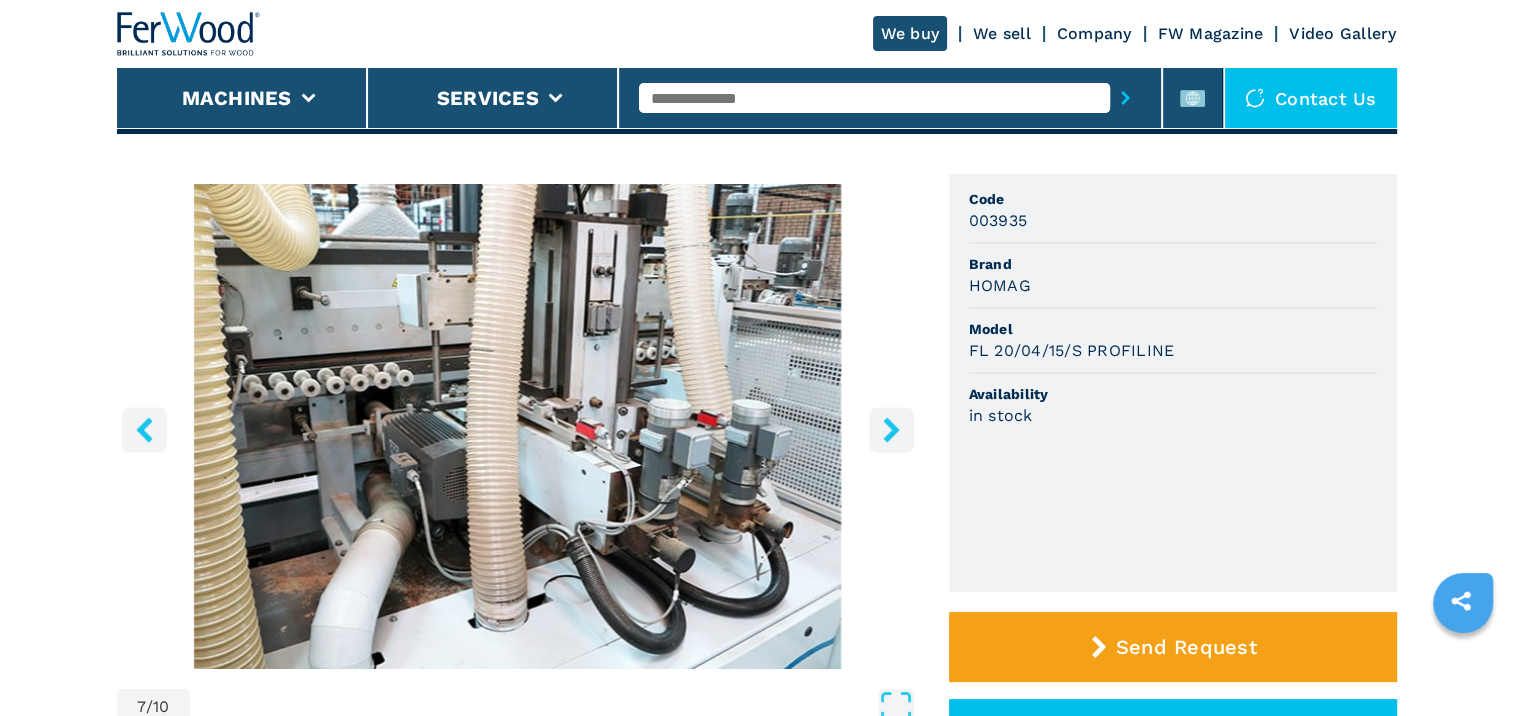 click 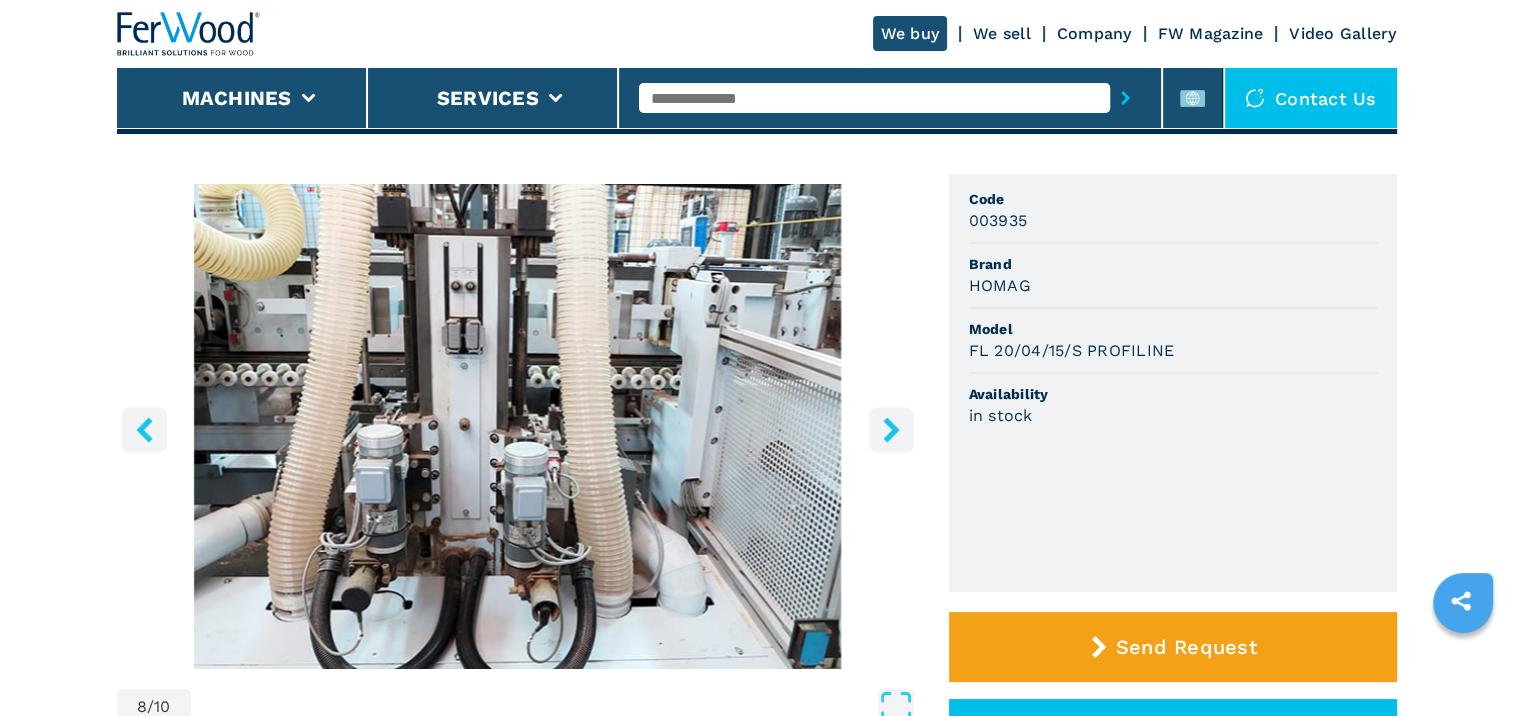 click 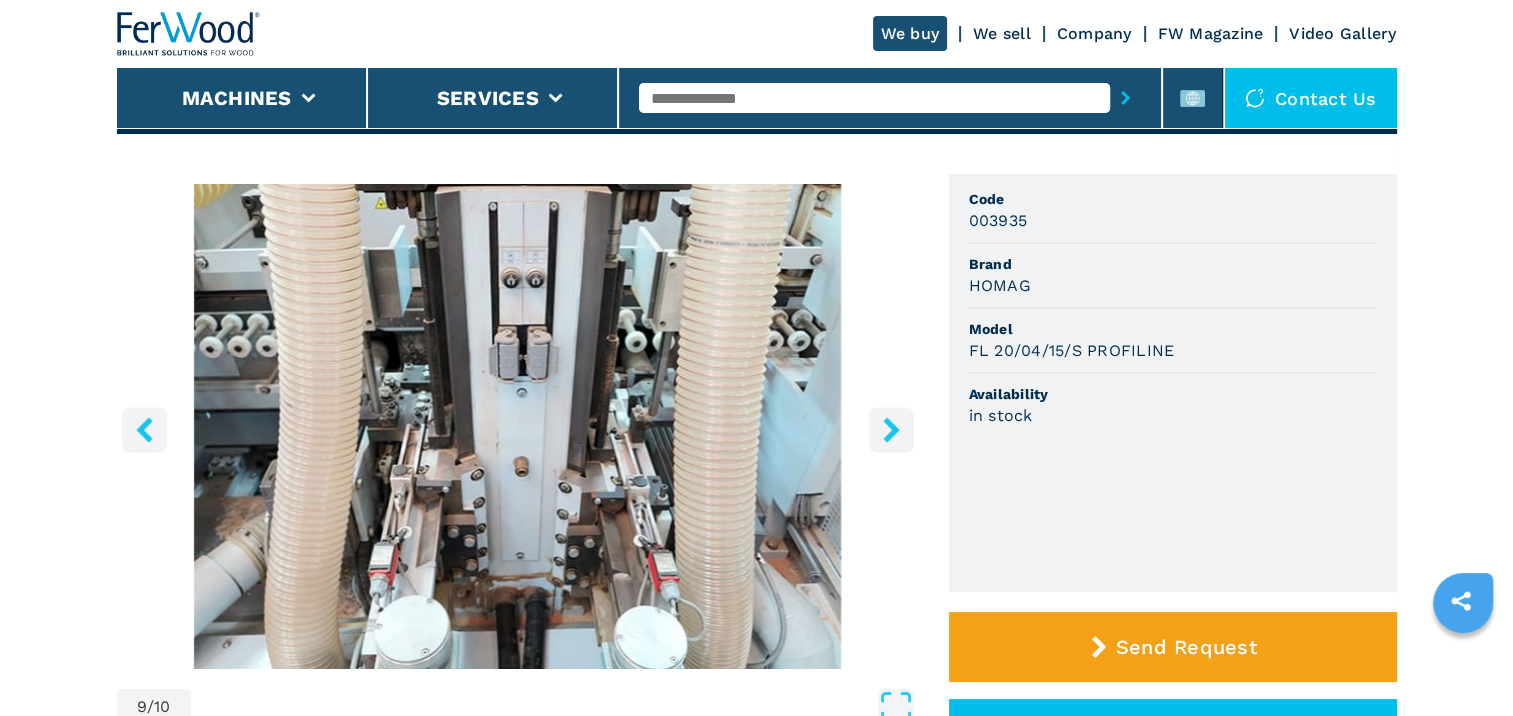 click 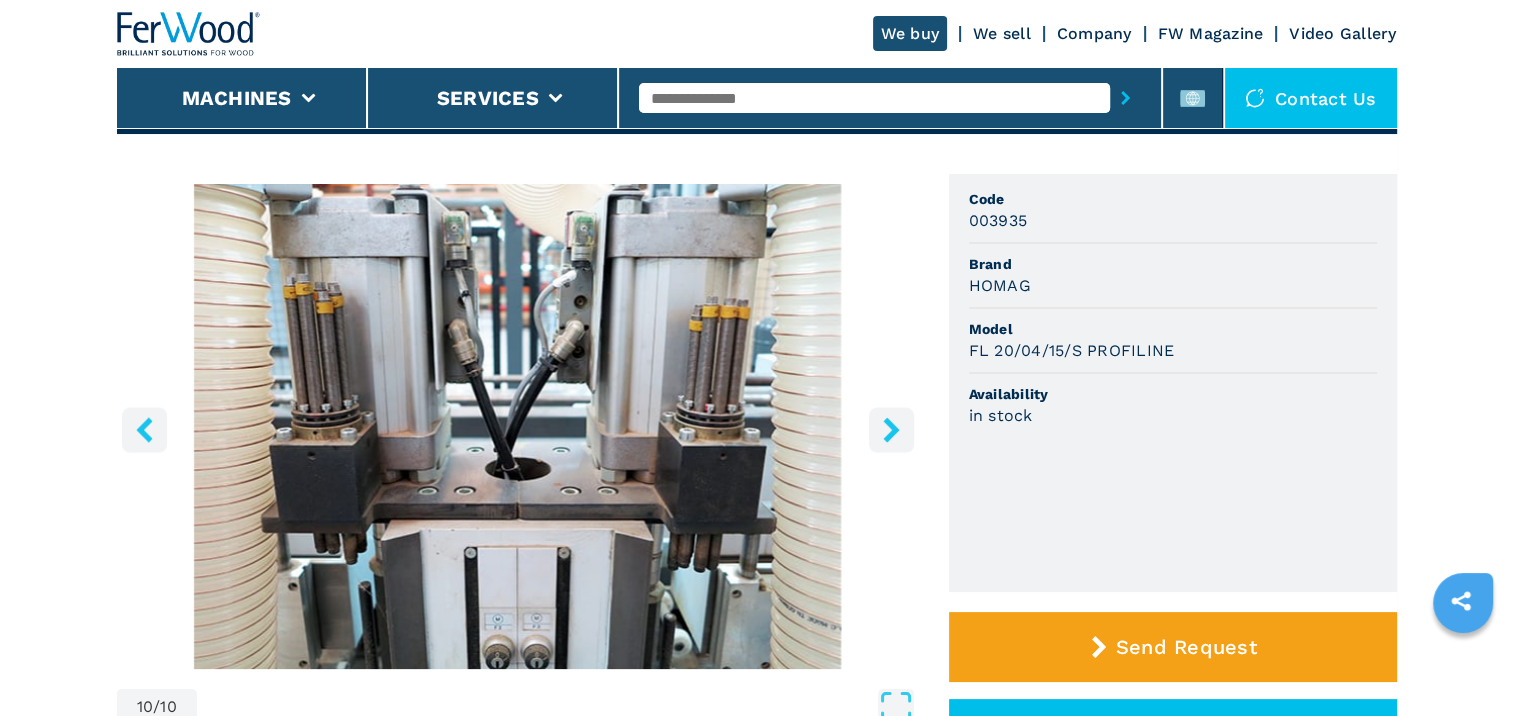click 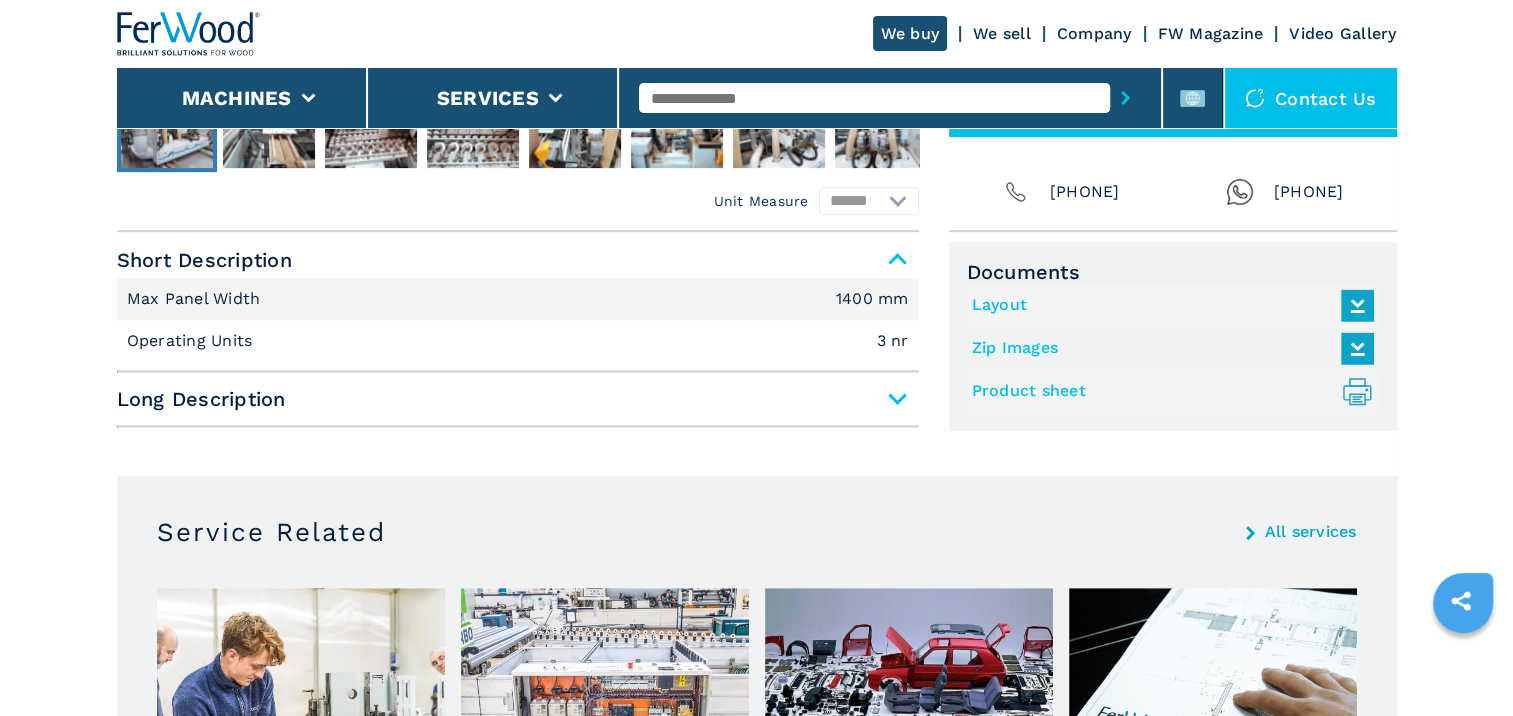 scroll, scrollTop: 772, scrollLeft: 0, axis: vertical 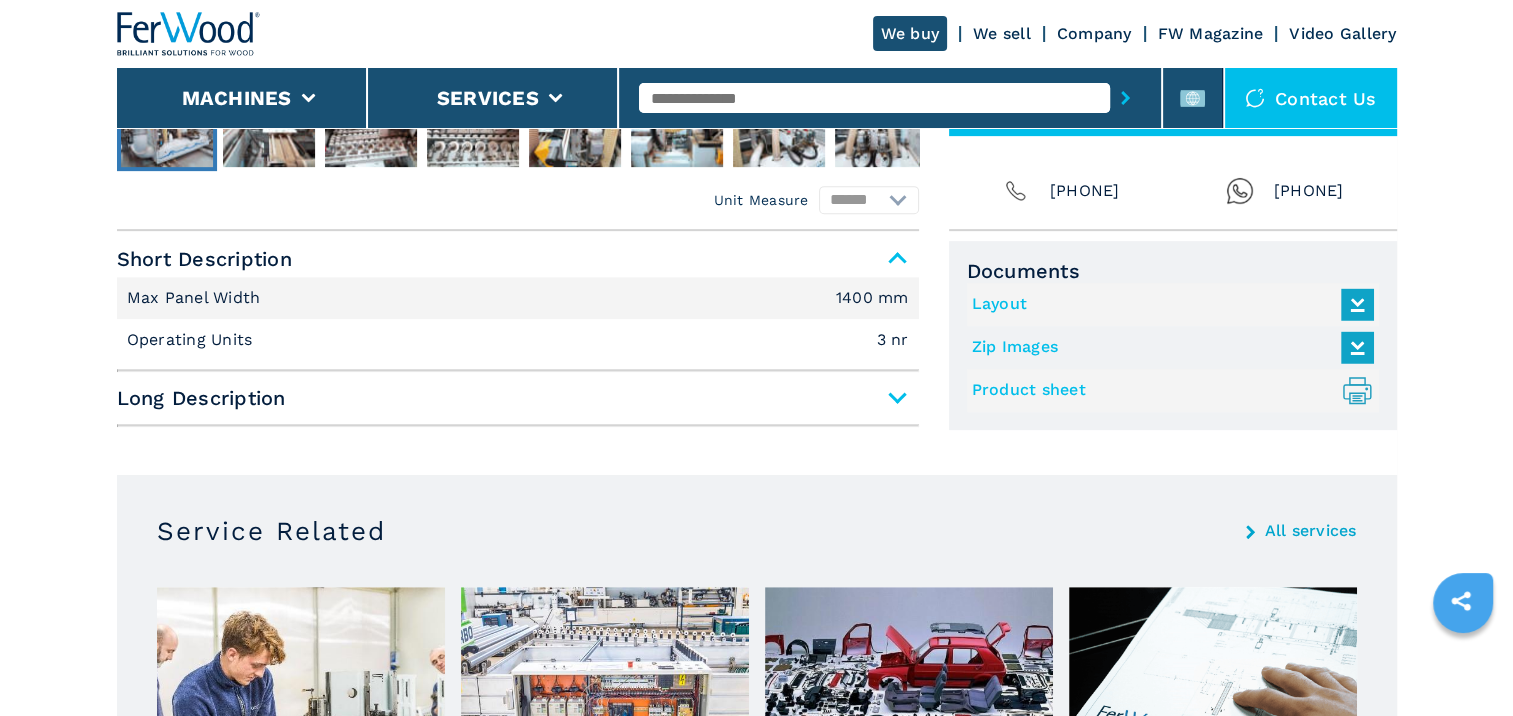 click on "Long Description" at bounding box center (518, 398) 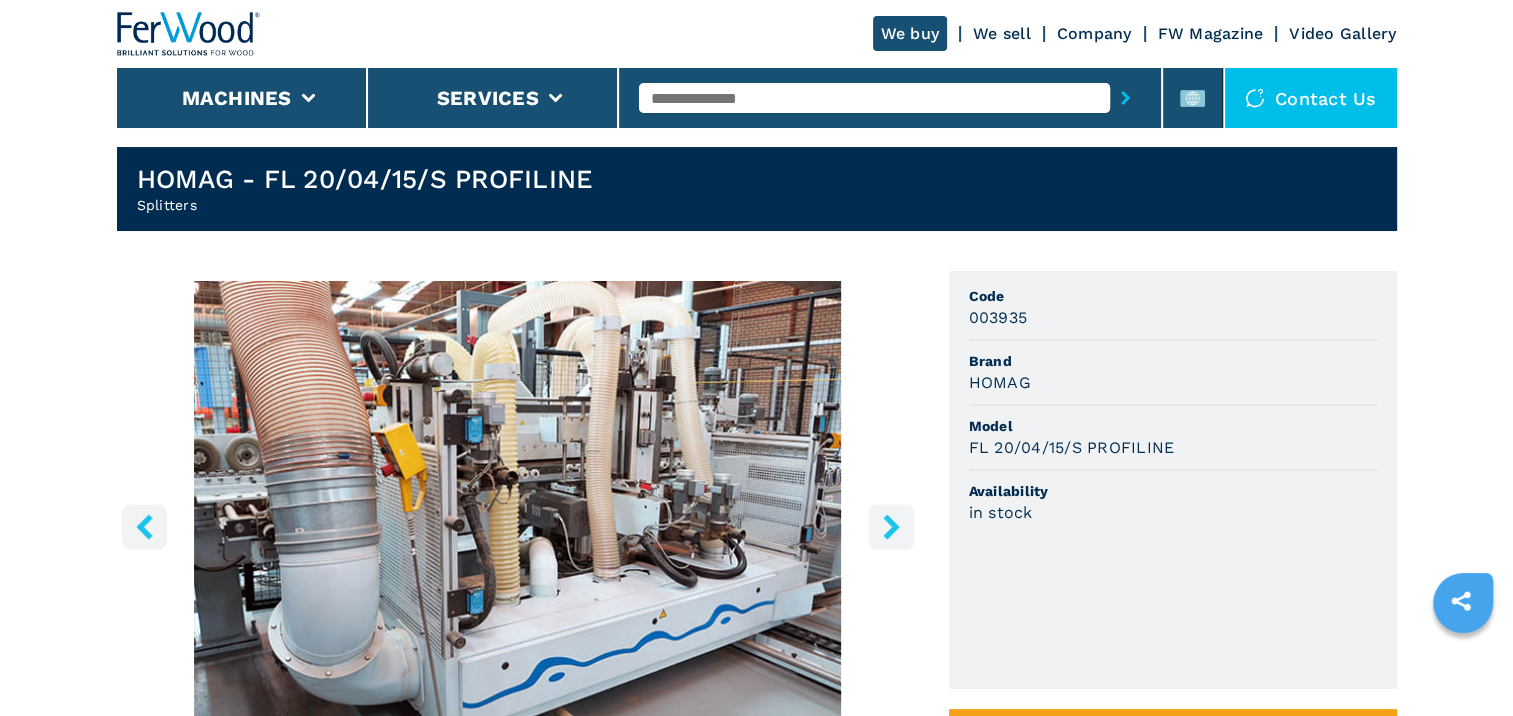 scroll, scrollTop: 0, scrollLeft: 0, axis: both 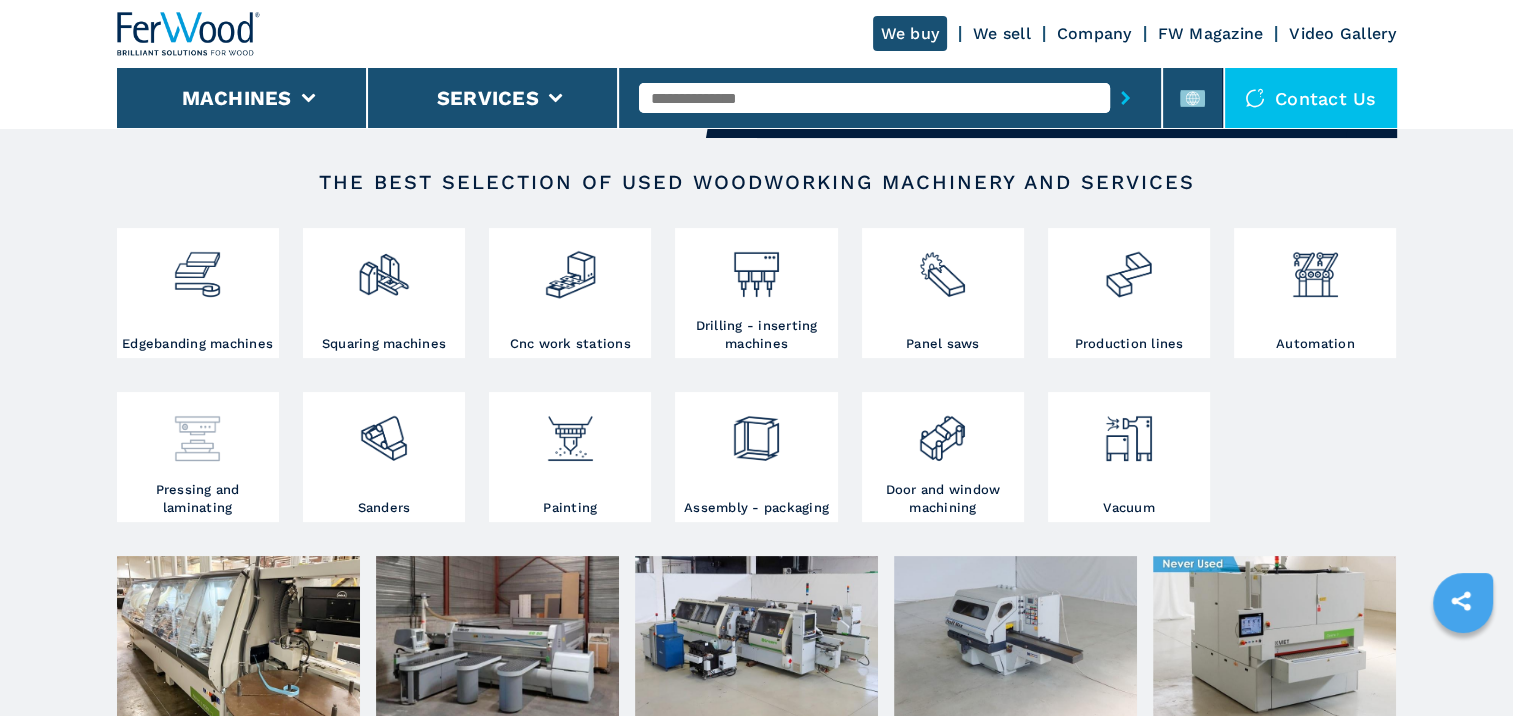 click at bounding box center [197, 431] 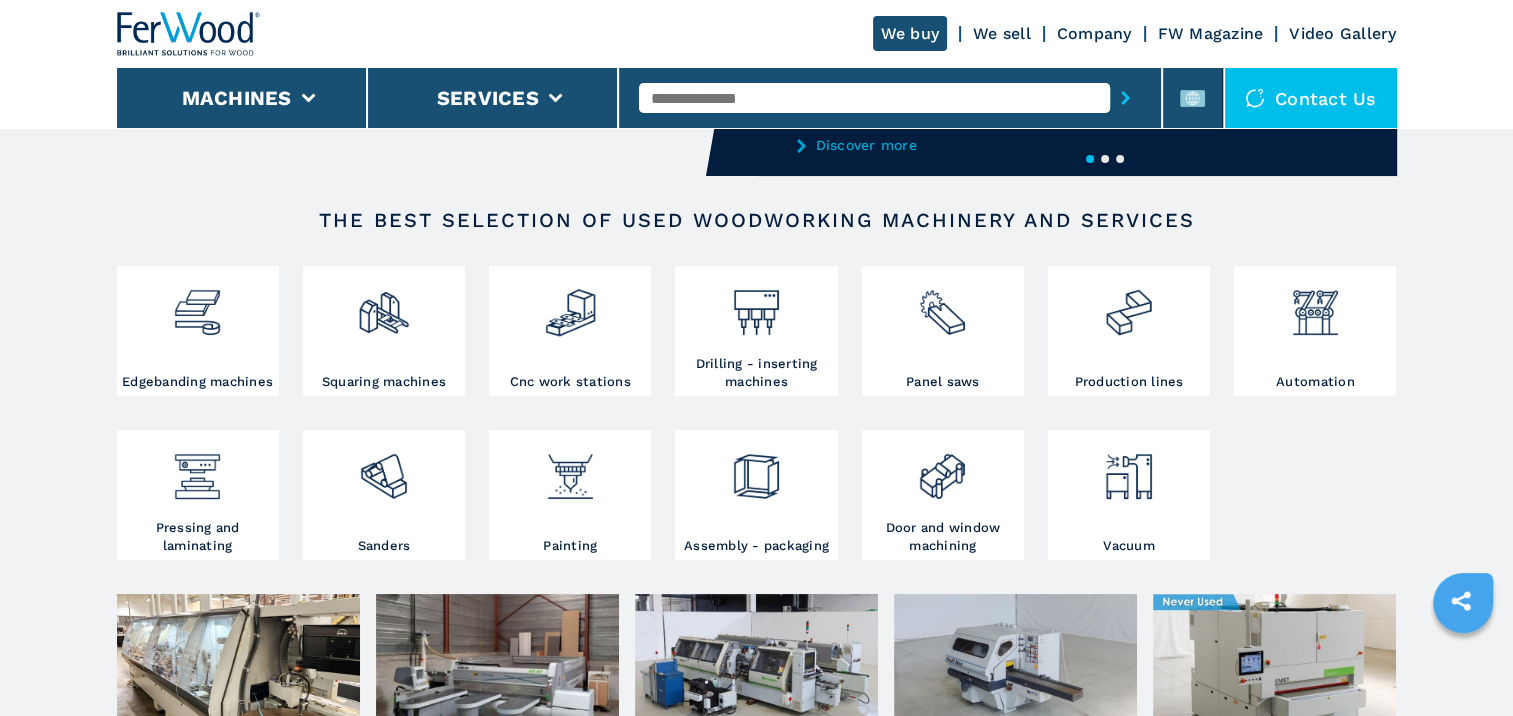scroll, scrollTop: 300, scrollLeft: 0, axis: vertical 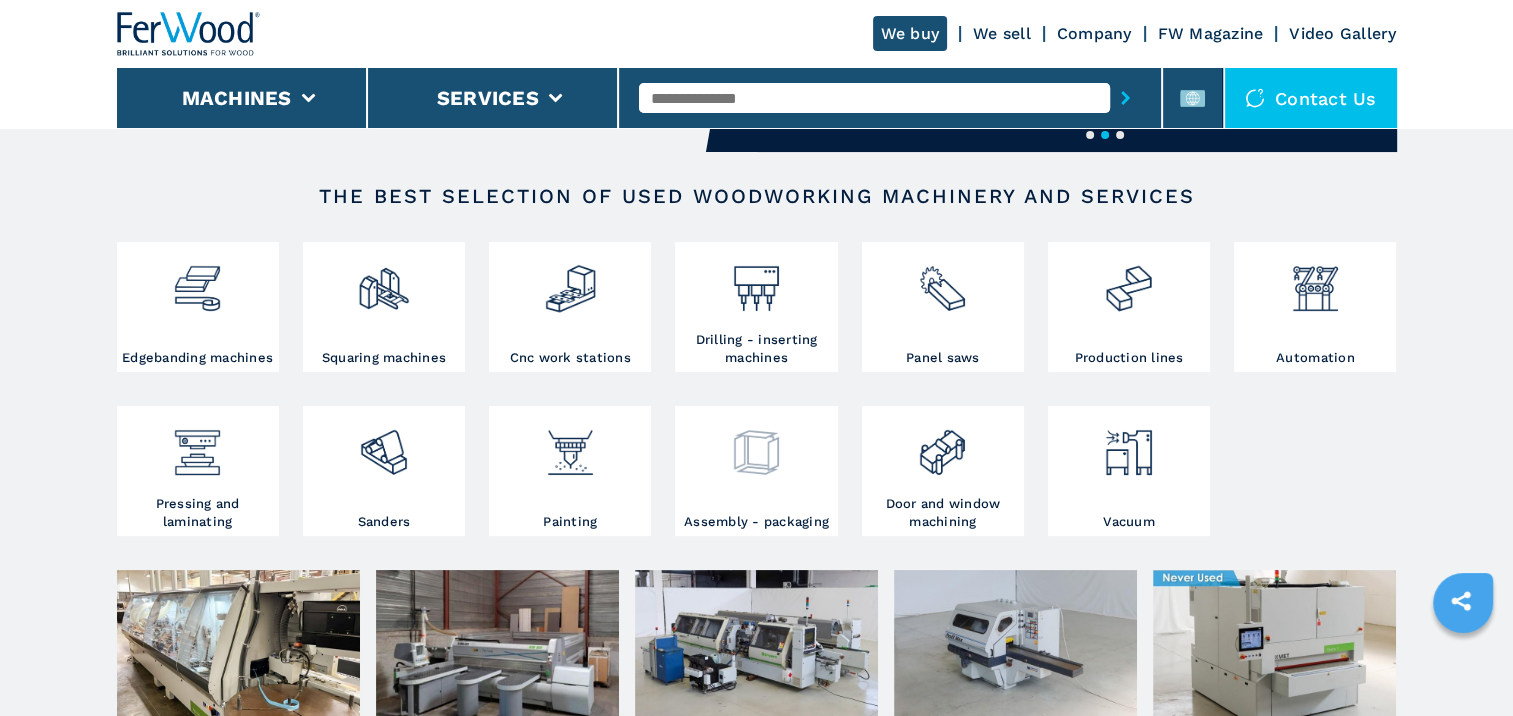 click at bounding box center [756, 445] 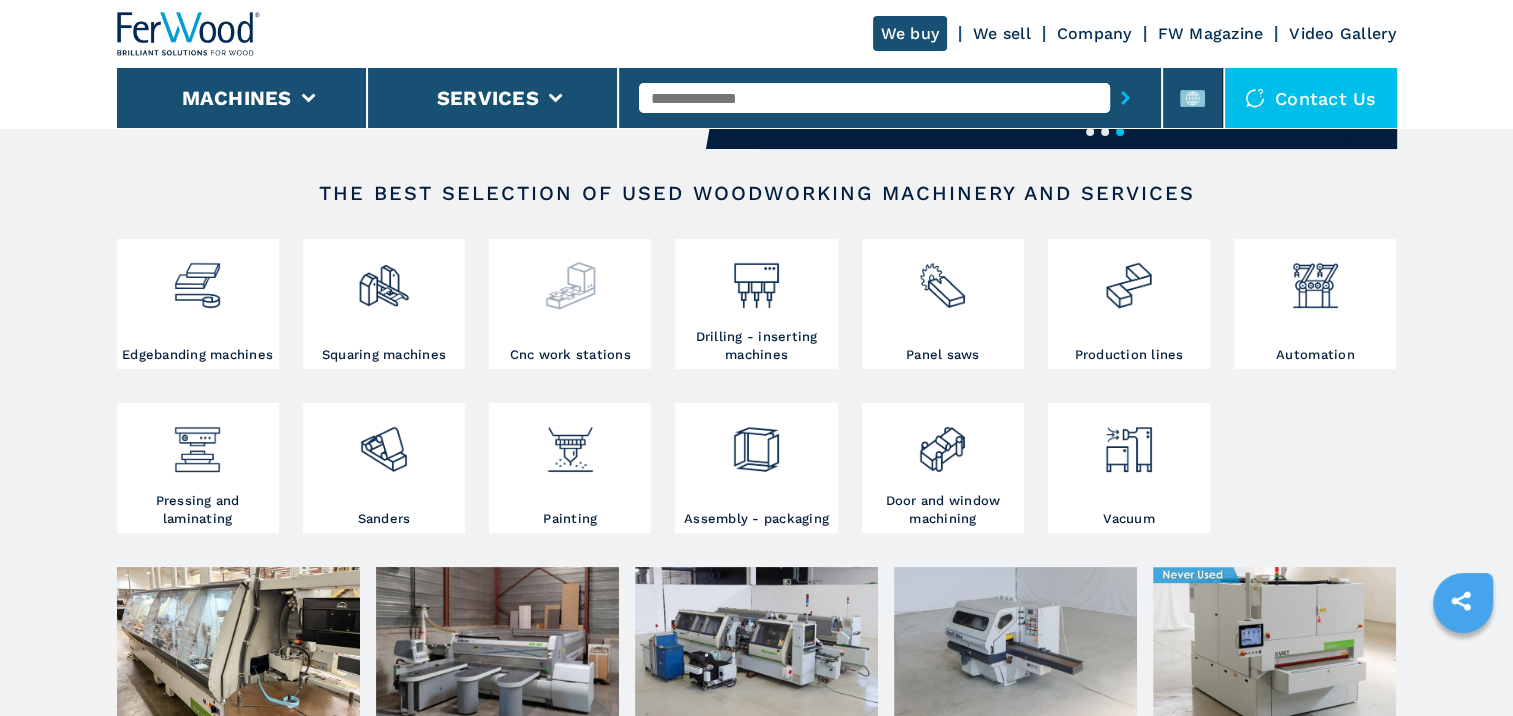 scroll, scrollTop: 304, scrollLeft: 0, axis: vertical 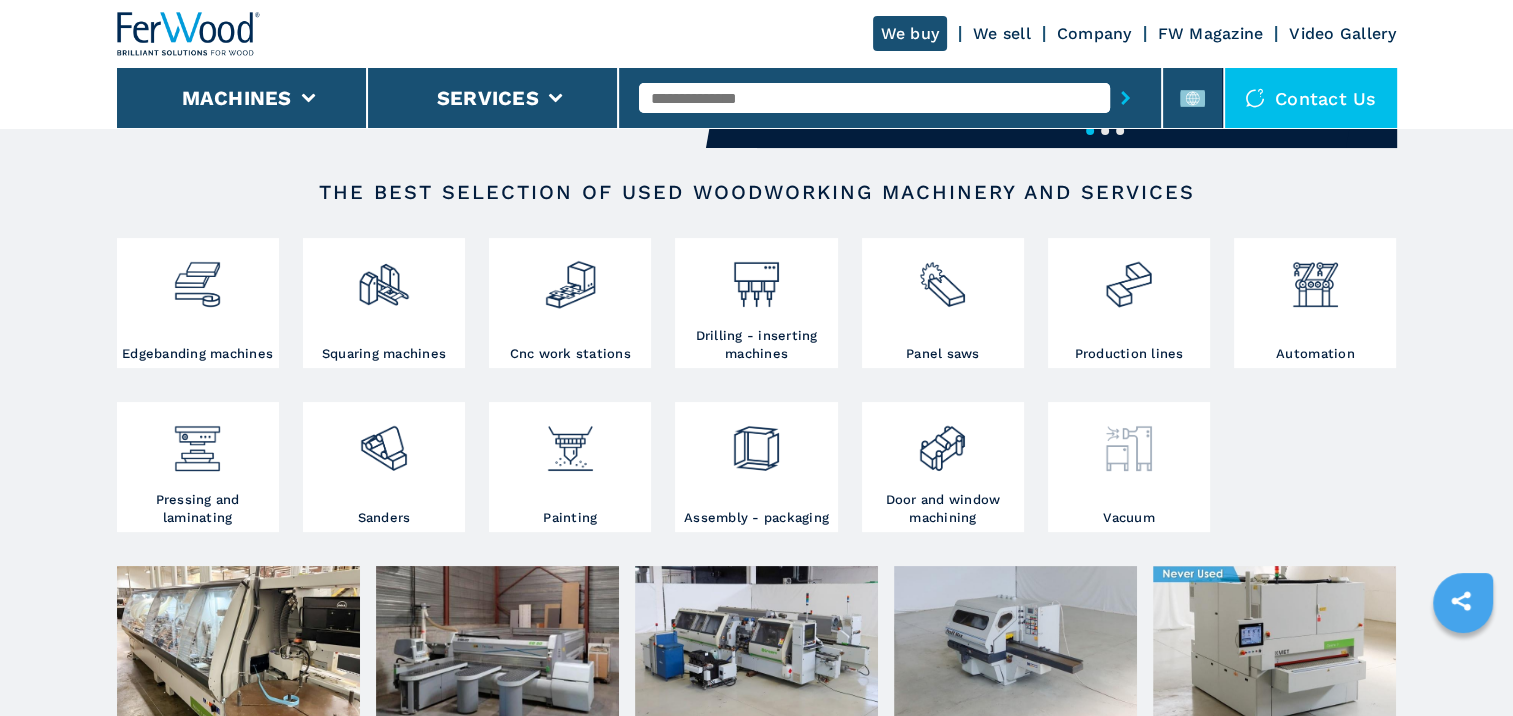 click at bounding box center [1128, 441] 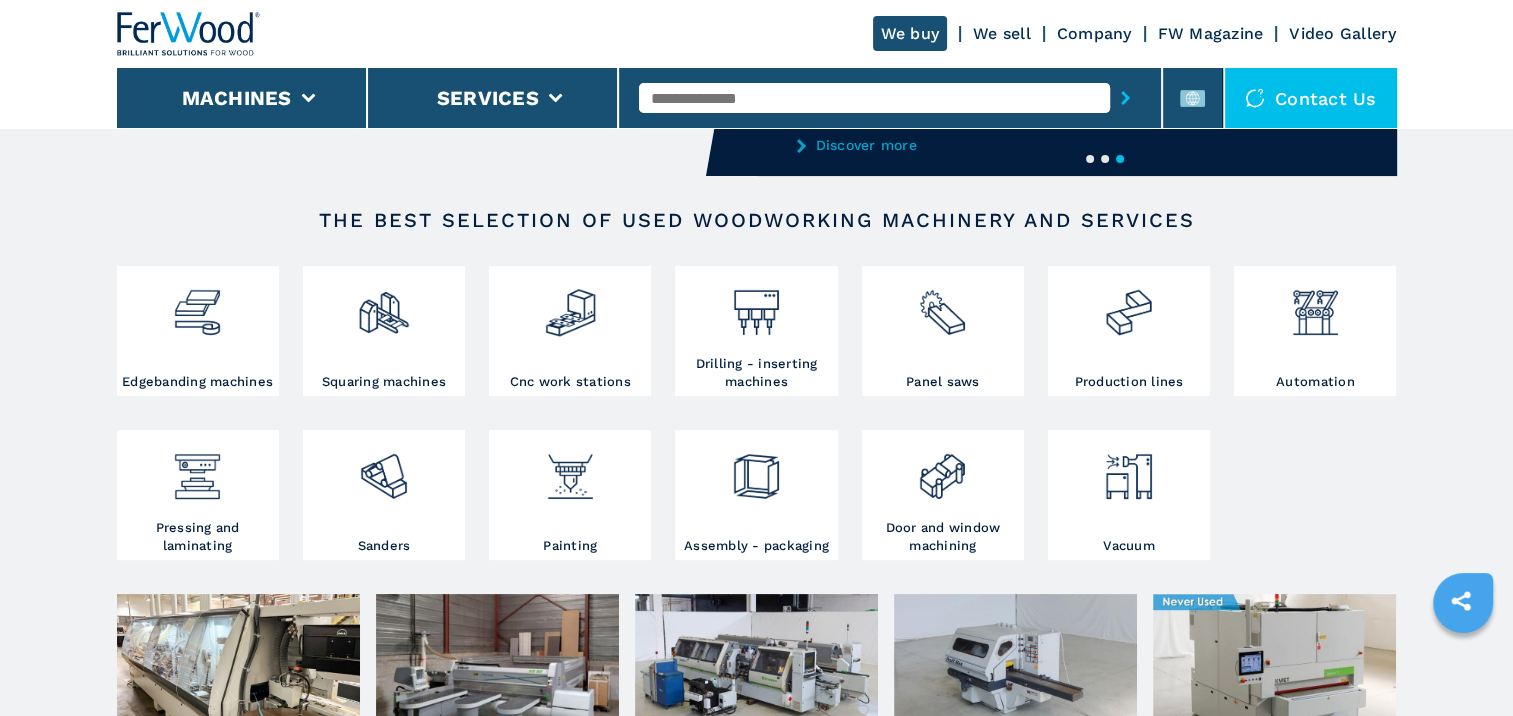 scroll, scrollTop: 282, scrollLeft: 0, axis: vertical 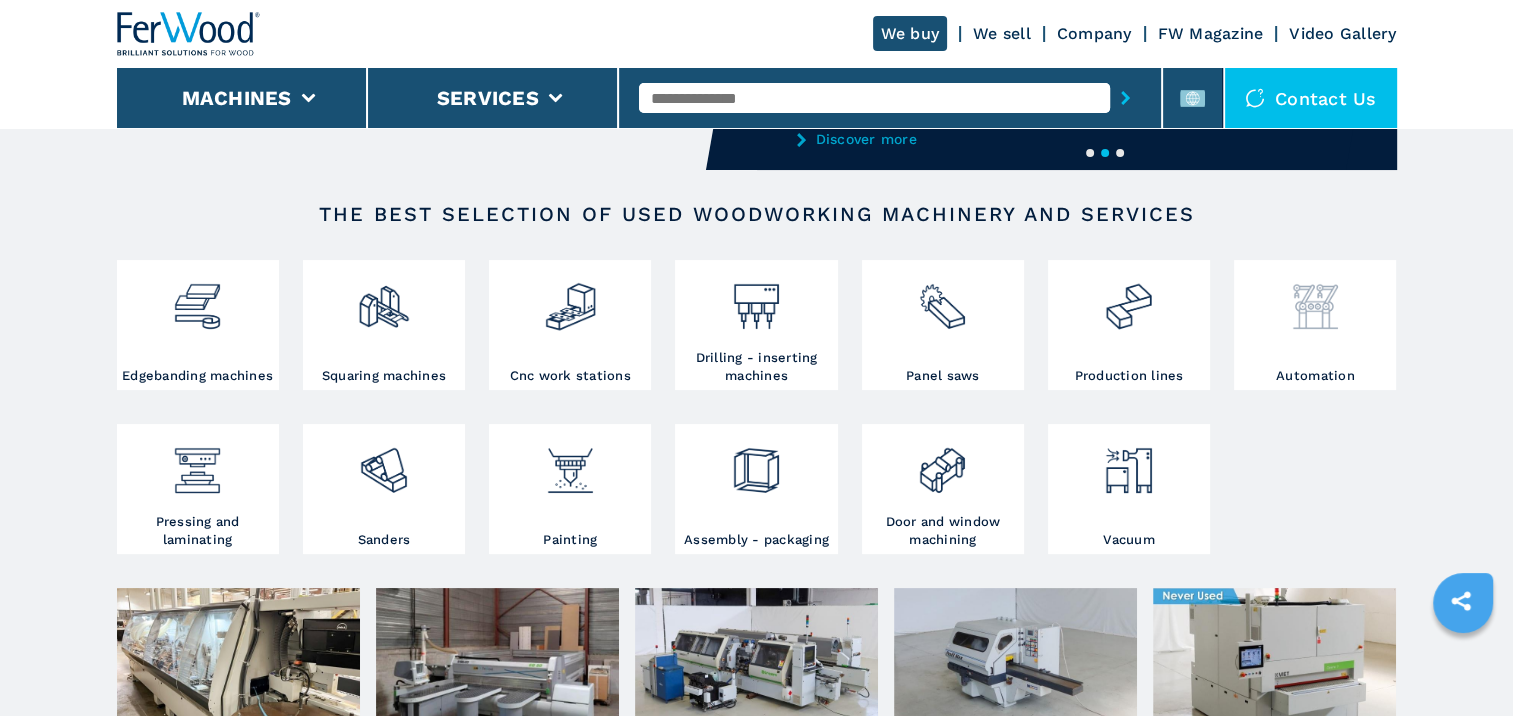 click at bounding box center [1315, 299] 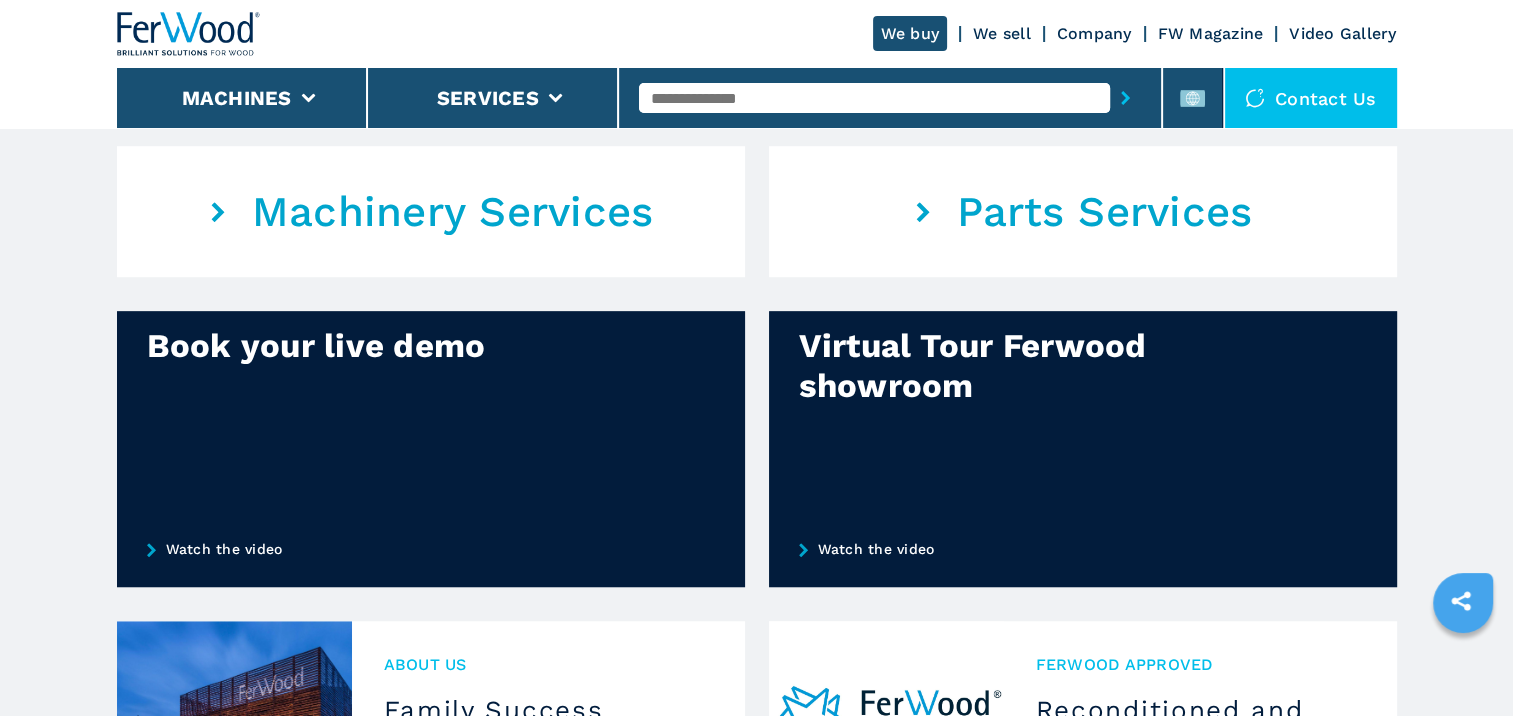 scroll, scrollTop: 1278, scrollLeft: 0, axis: vertical 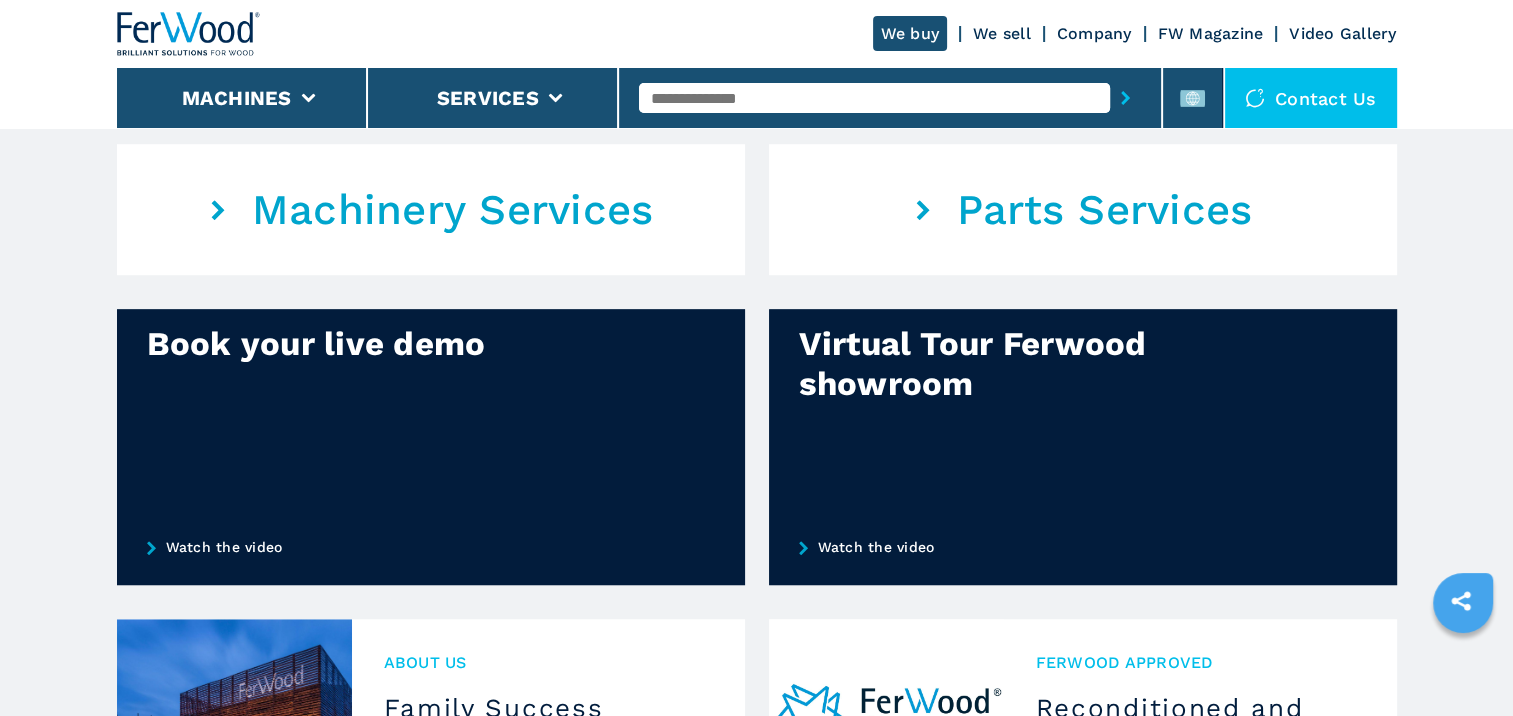 click on "Parts Services" at bounding box center (1105, 210) 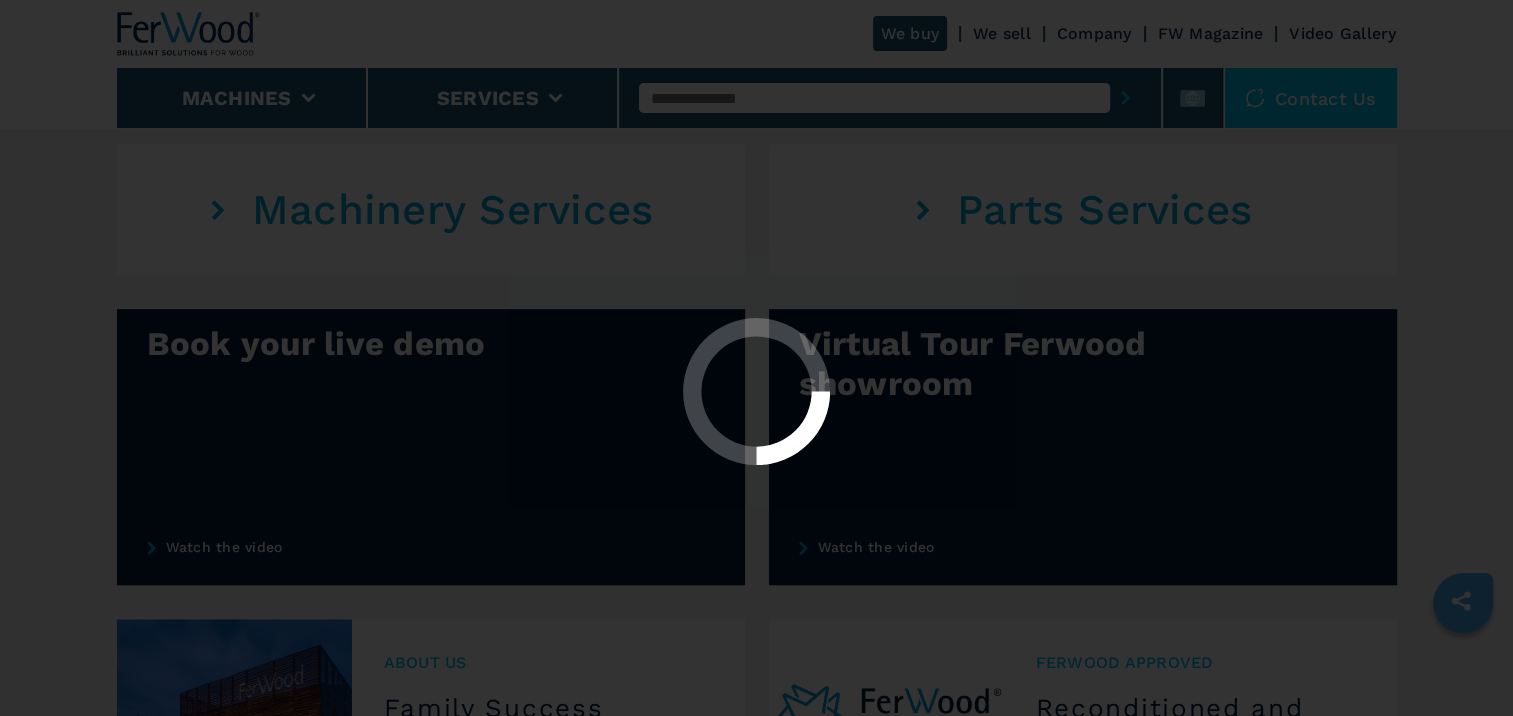 scroll, scrollTop: 0, scrollLeft: 0, axis: both 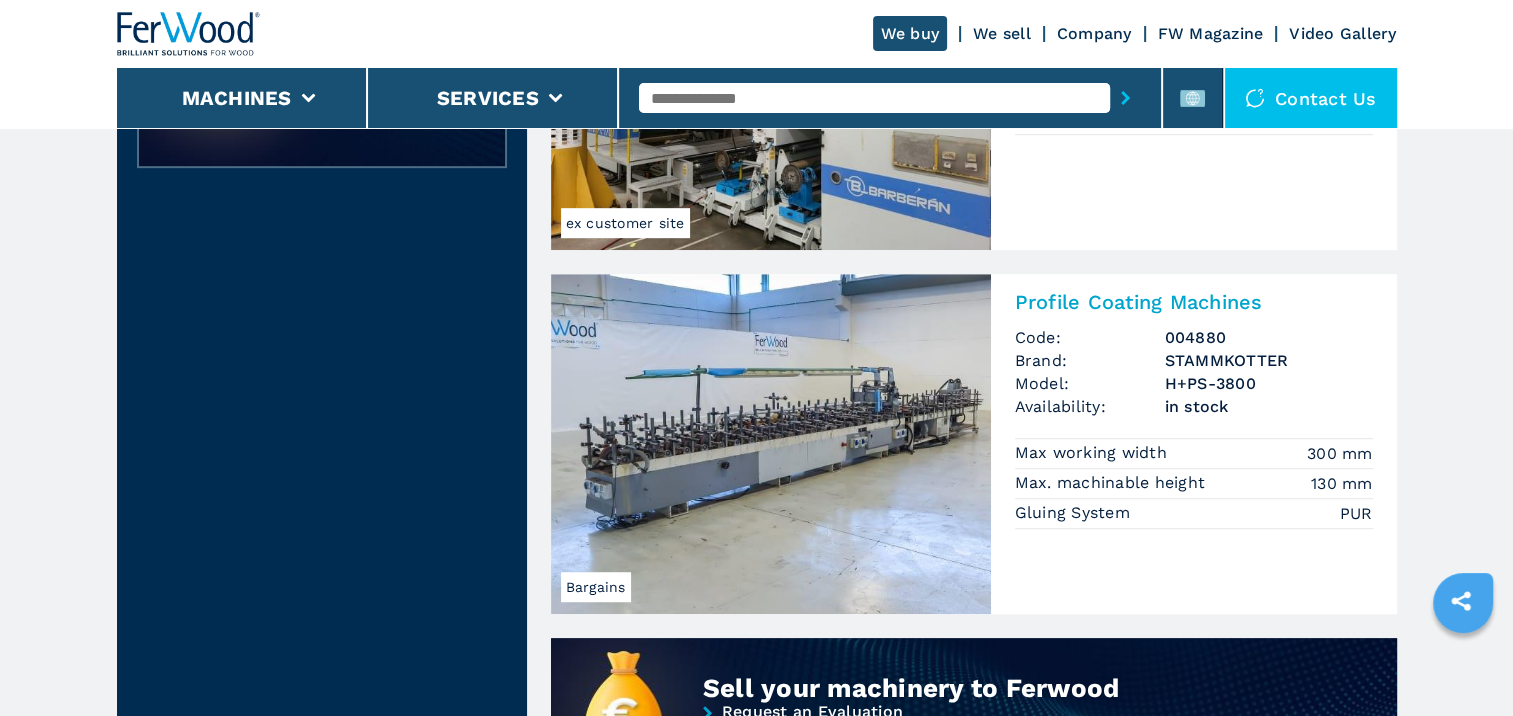 click at bounding box center [771, 444] 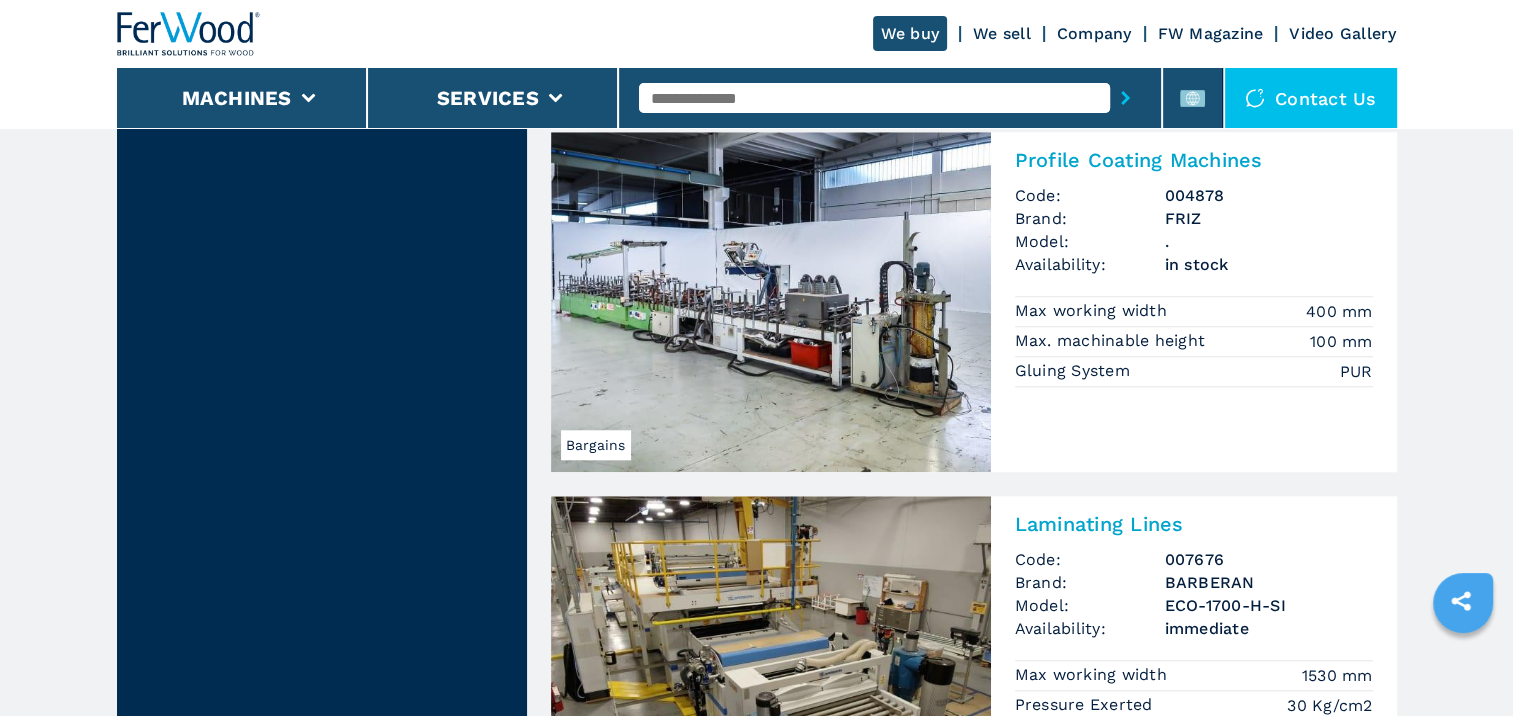scroll, scrollTop: 1744, scrollLeft: 0, axis: vertical 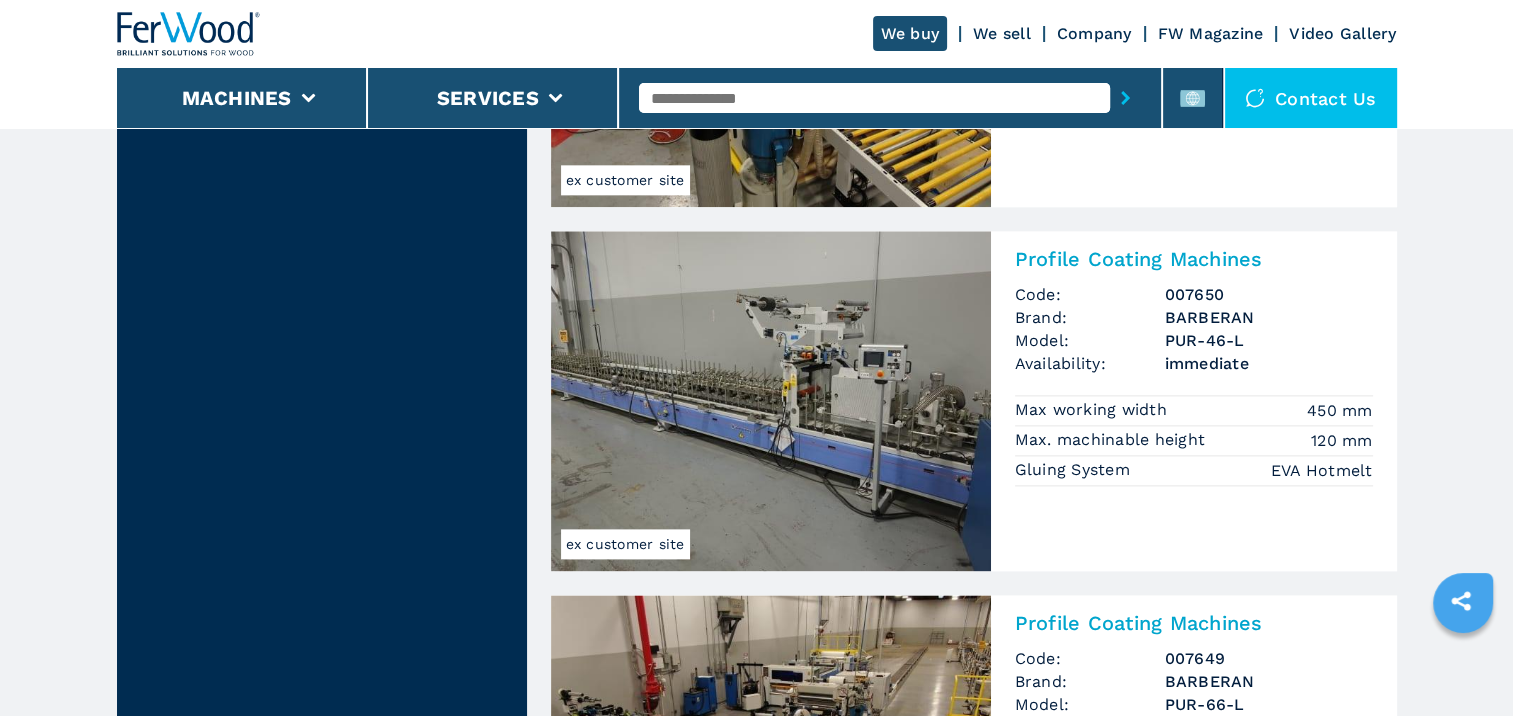 click at bounding box center [771, 401] 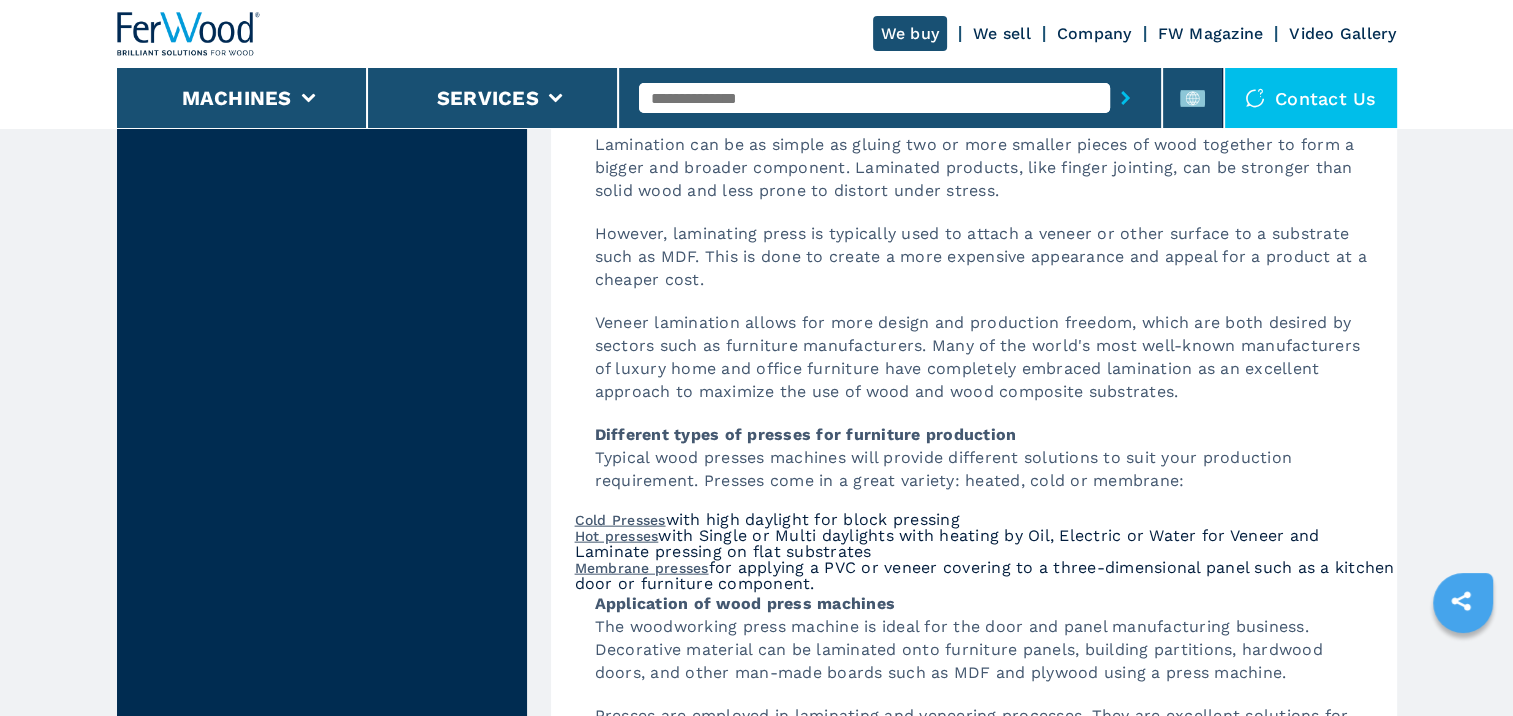 scroll, scrollTop: 4346, scrollLeft: 0, axis: vertical 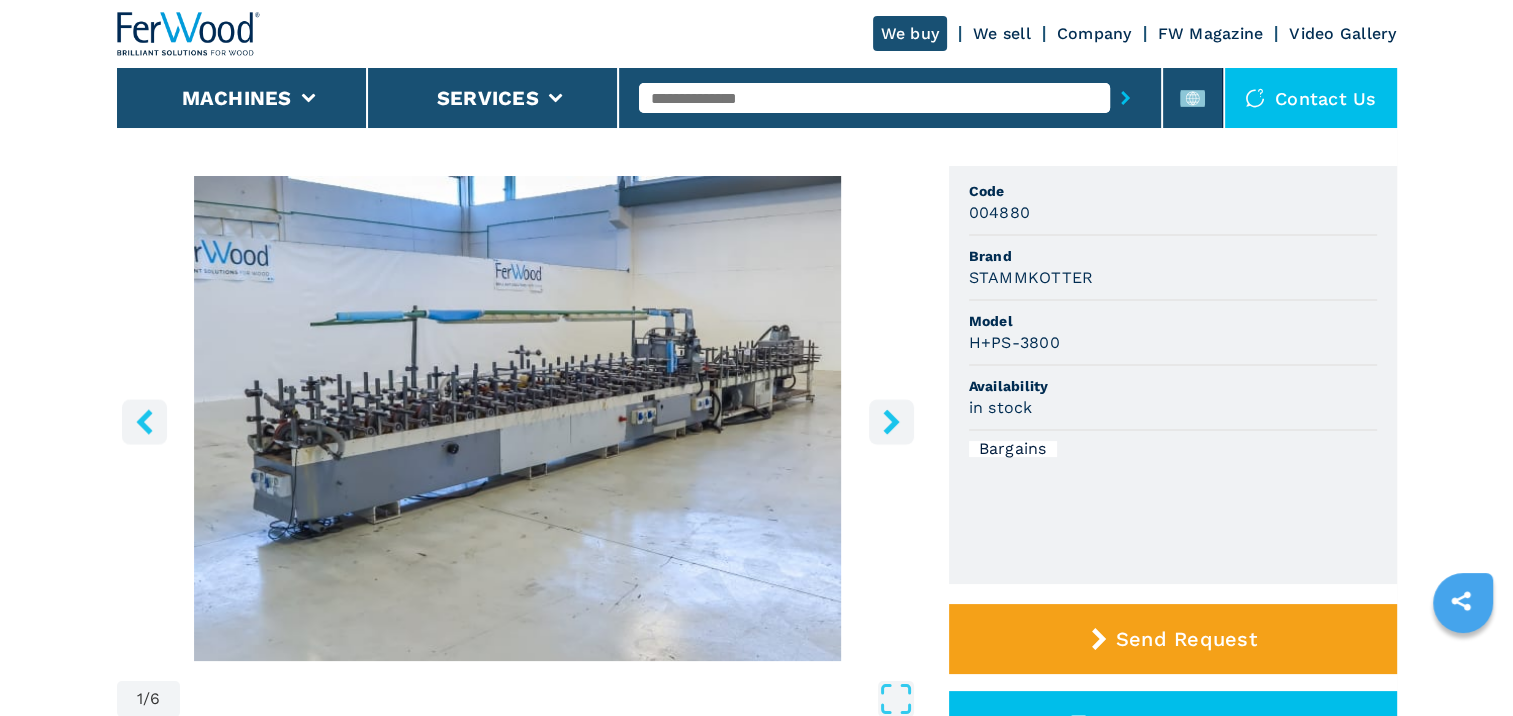 click at bounding box center [518, 418] 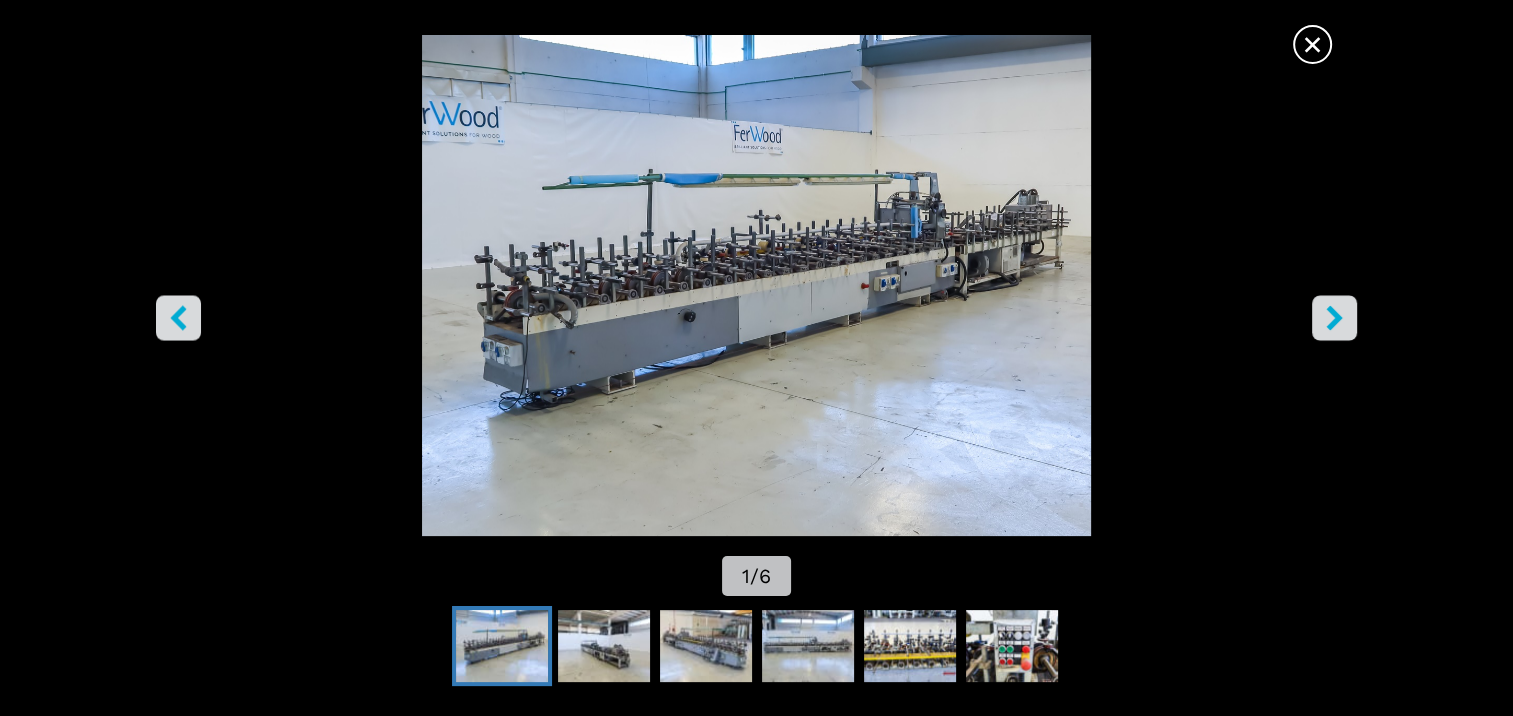 click 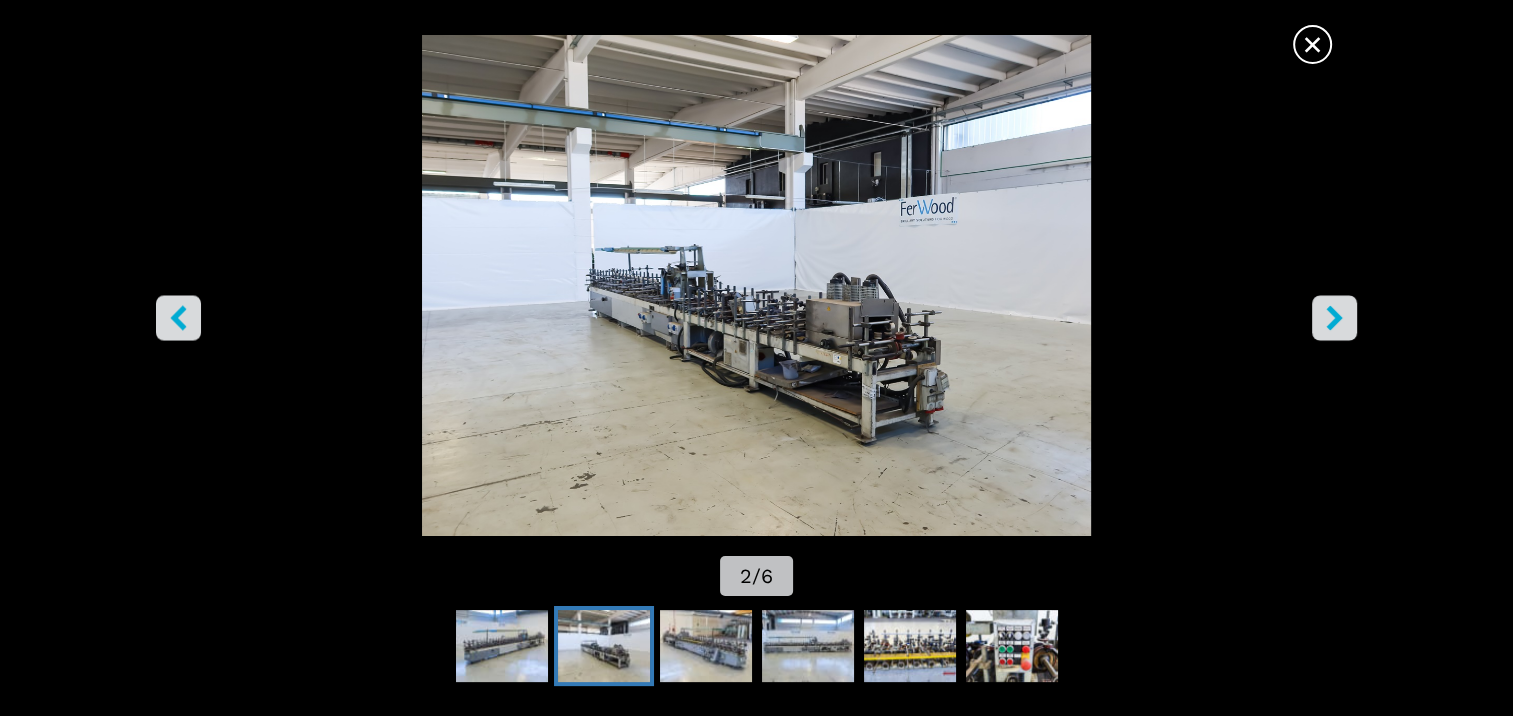 click 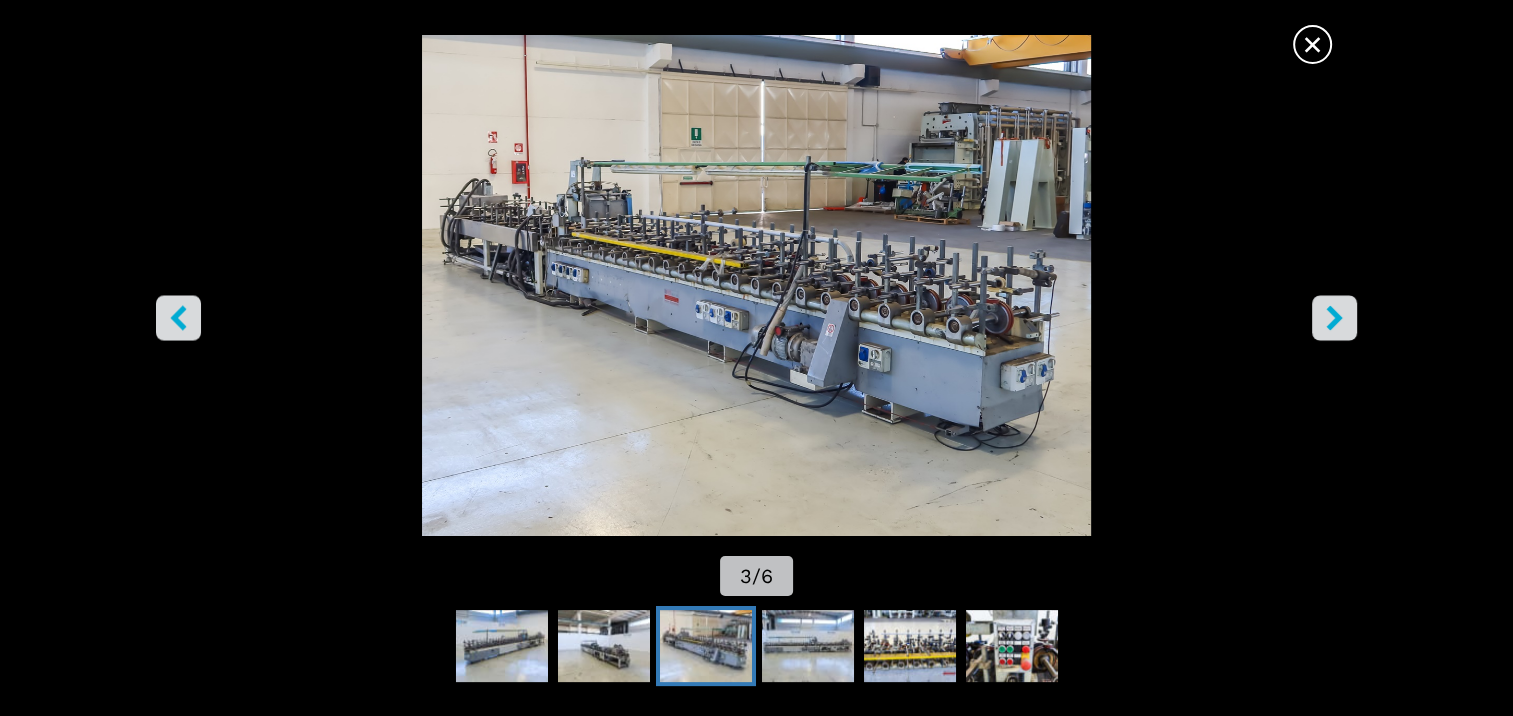 click 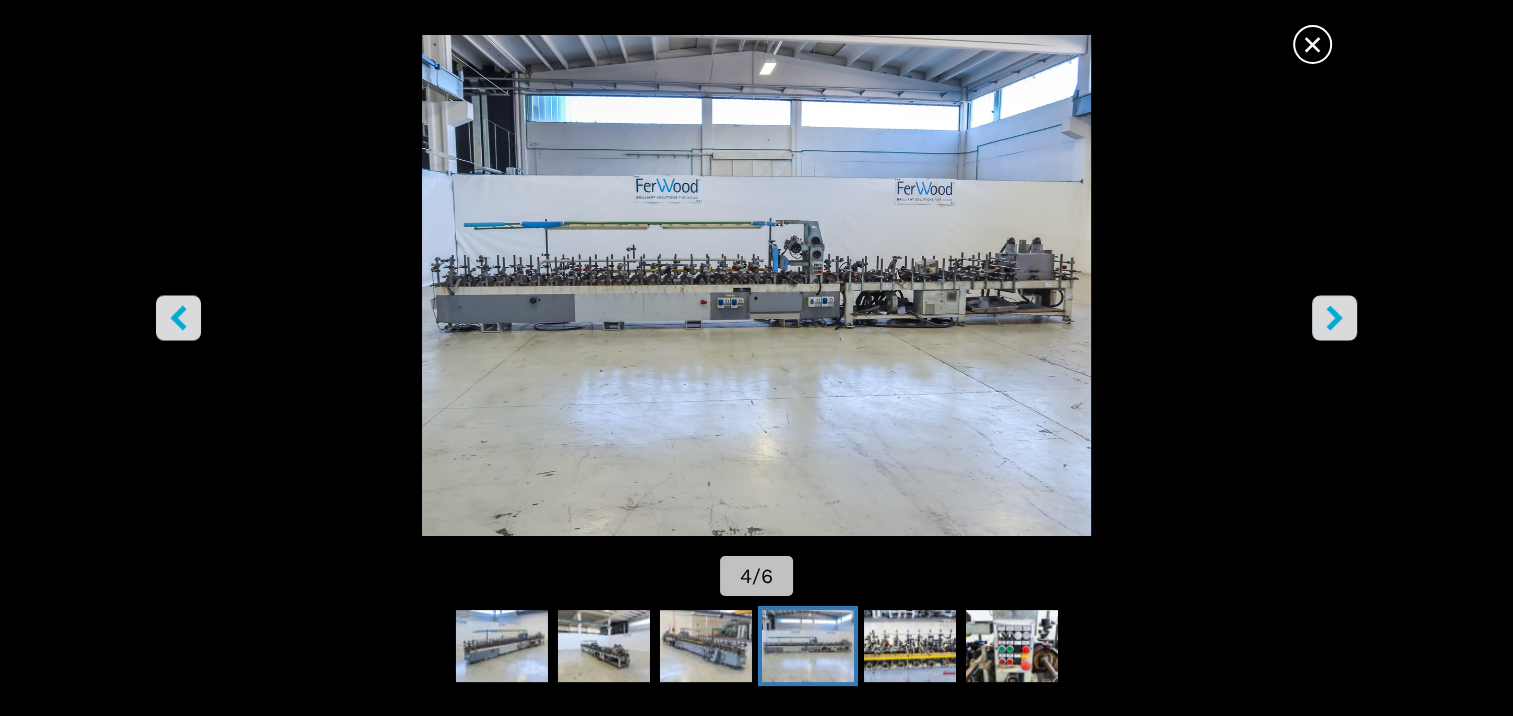 click 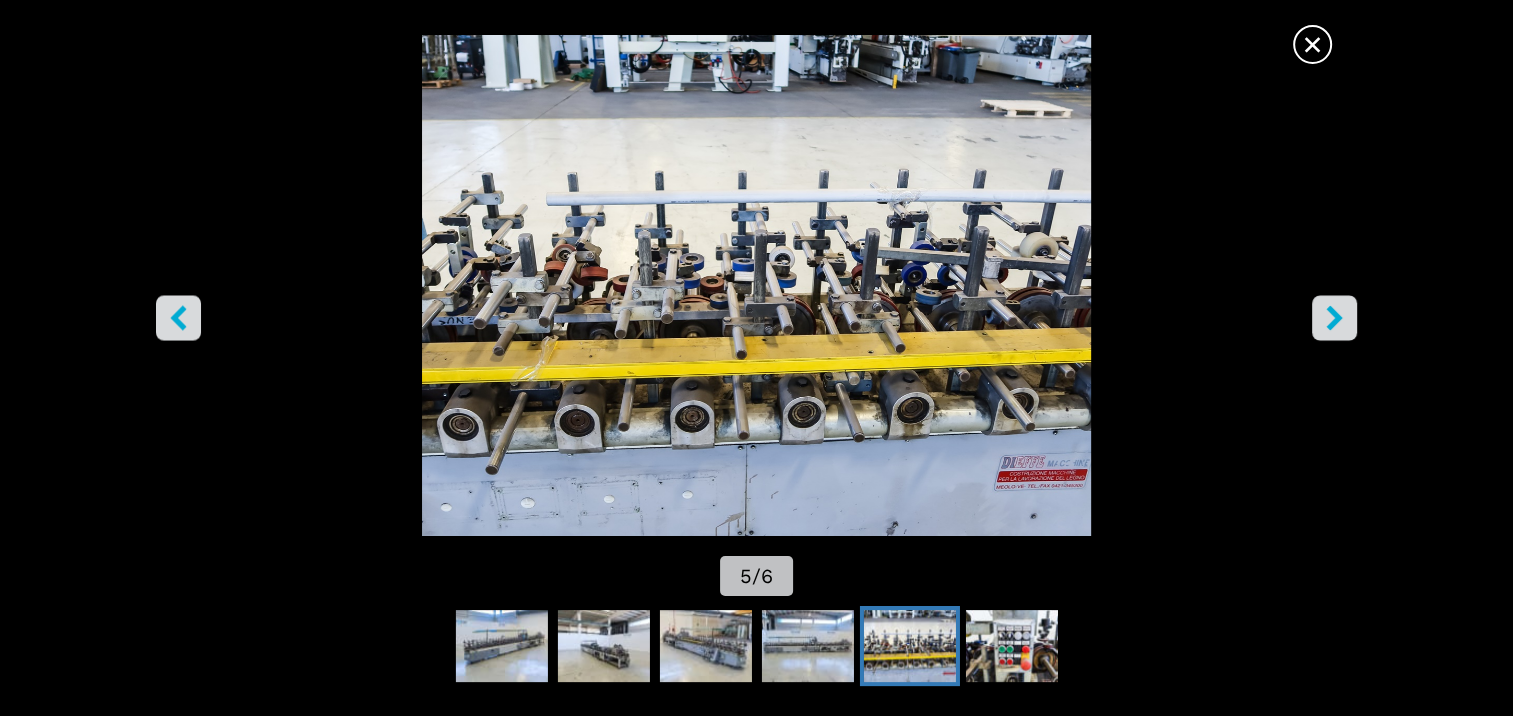 click 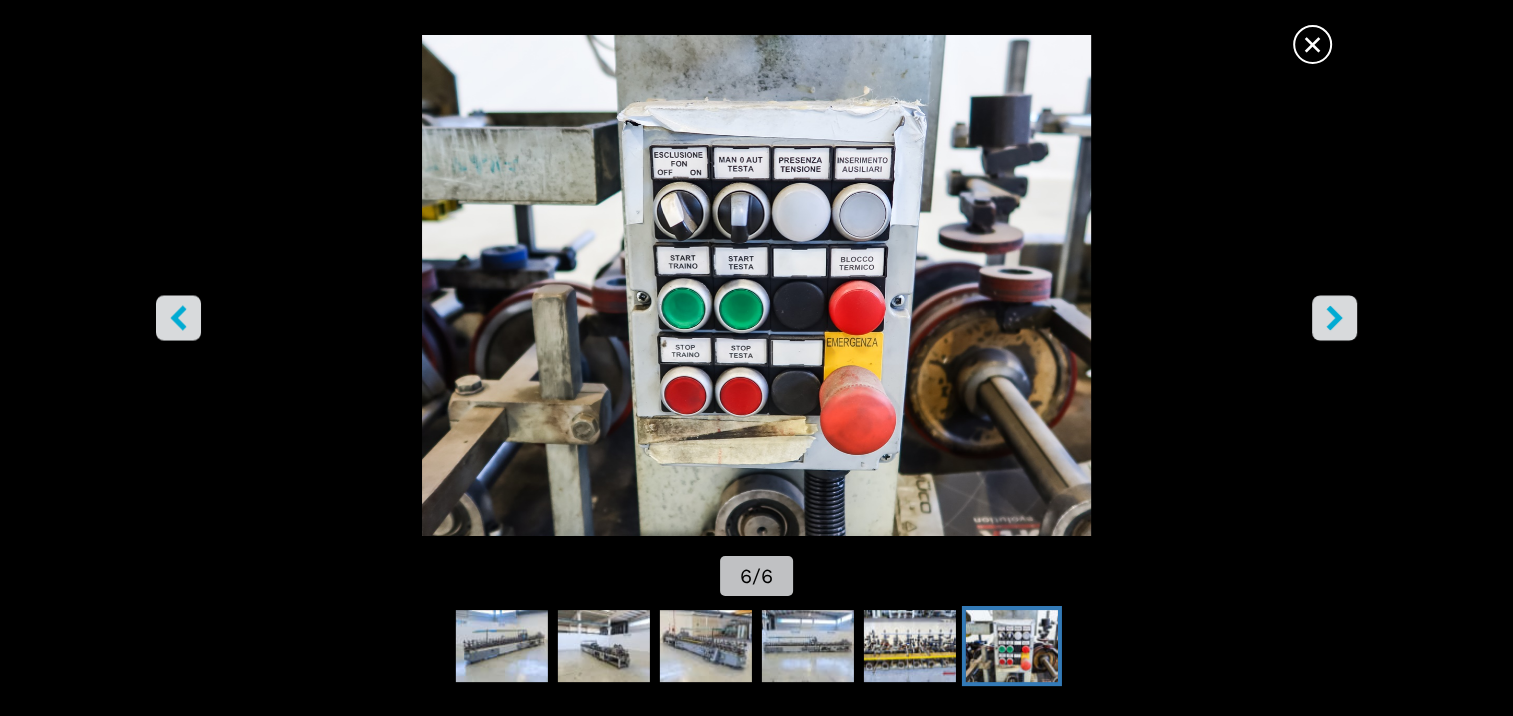 click 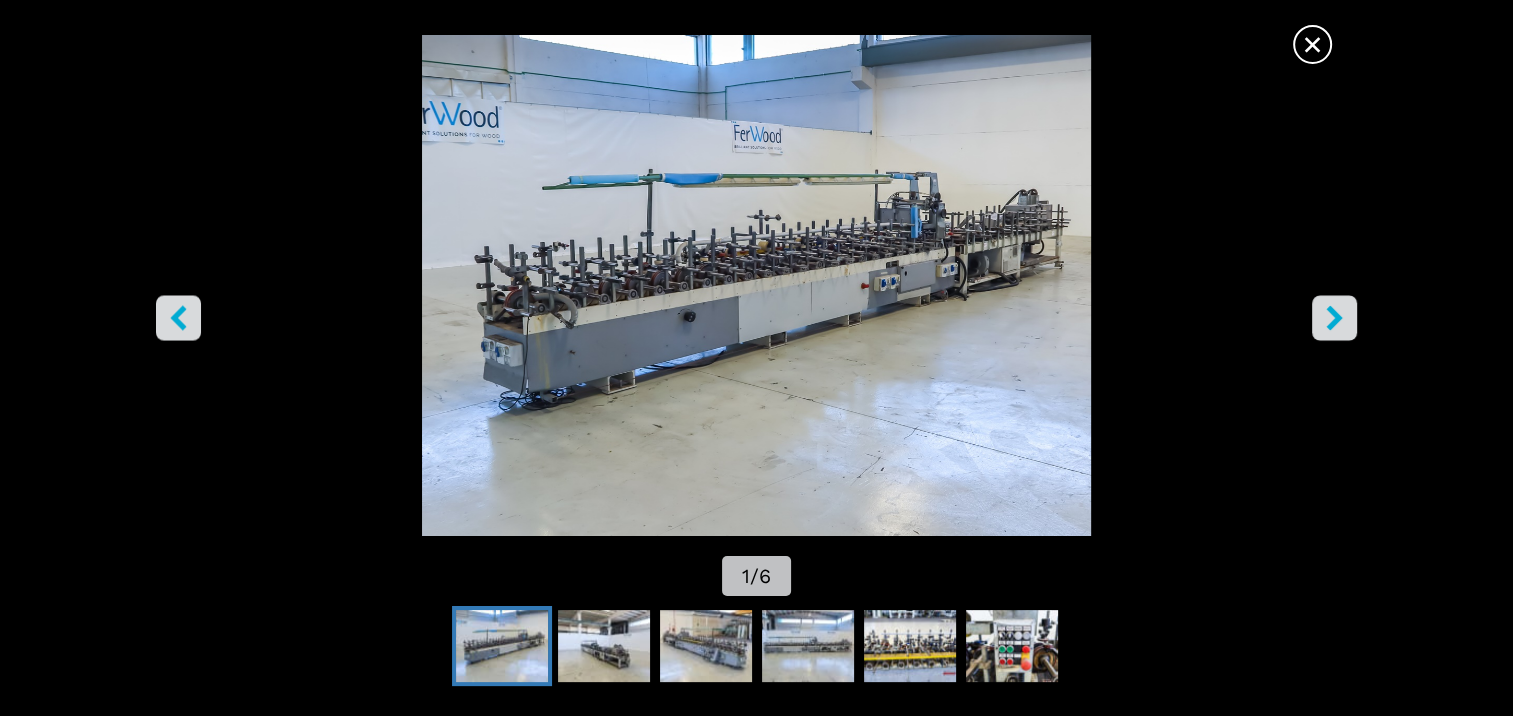 click 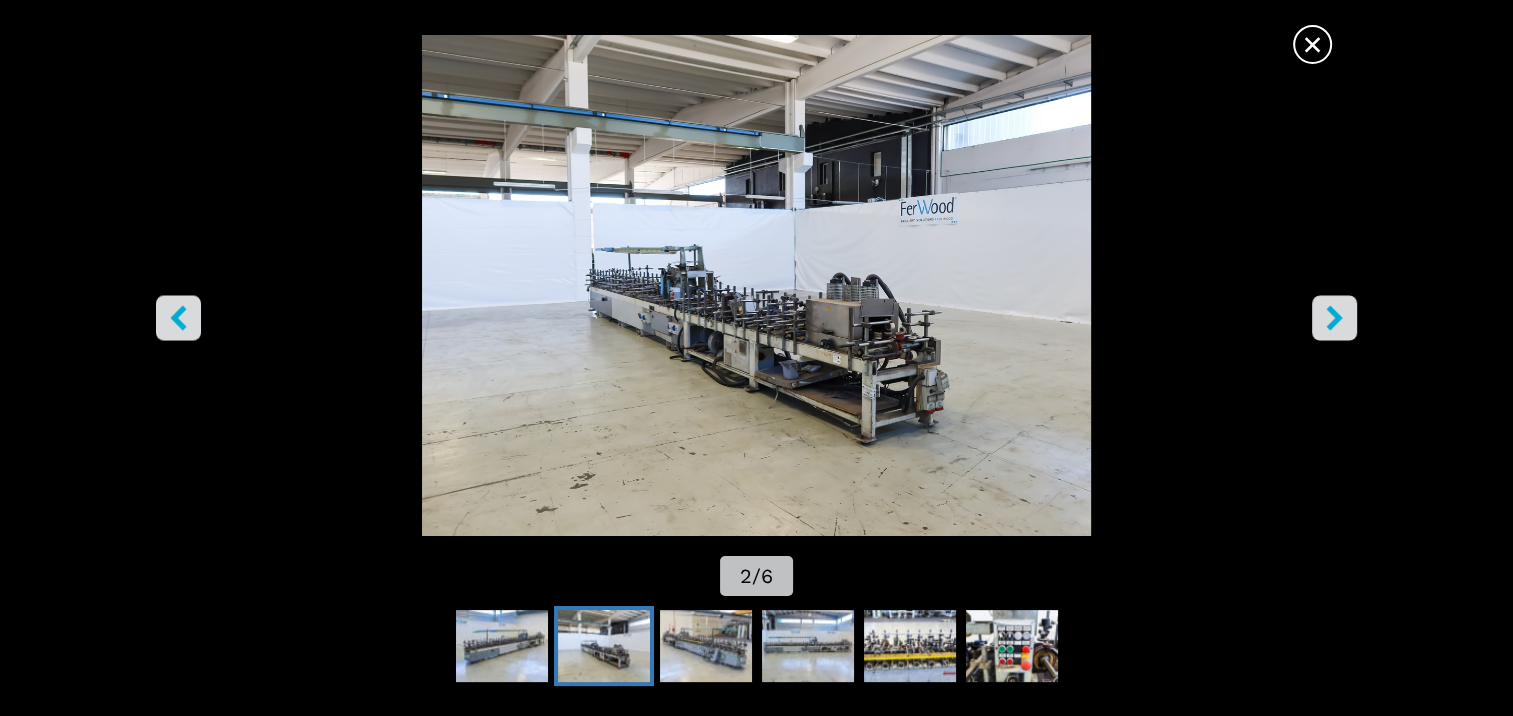 click 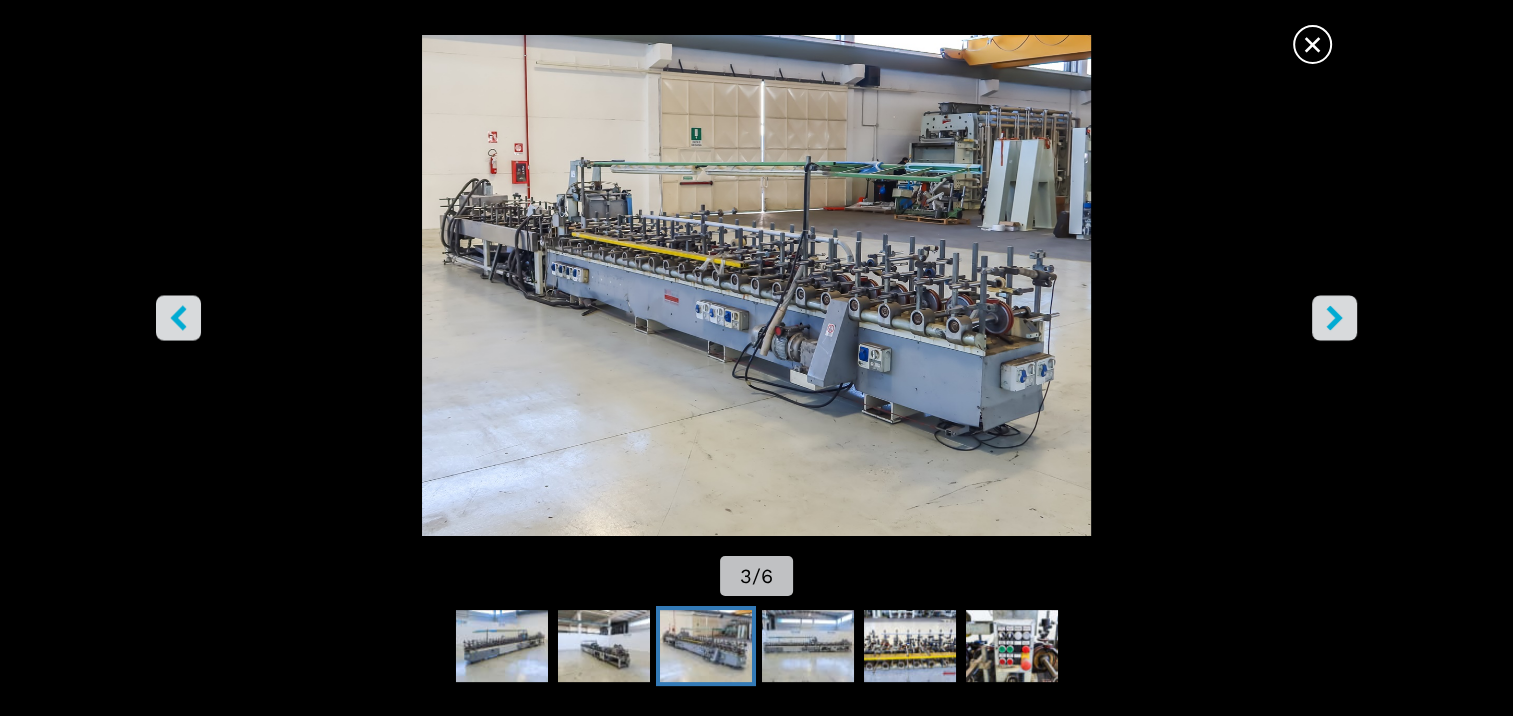click on "×" at bounding box center [1312, 40] 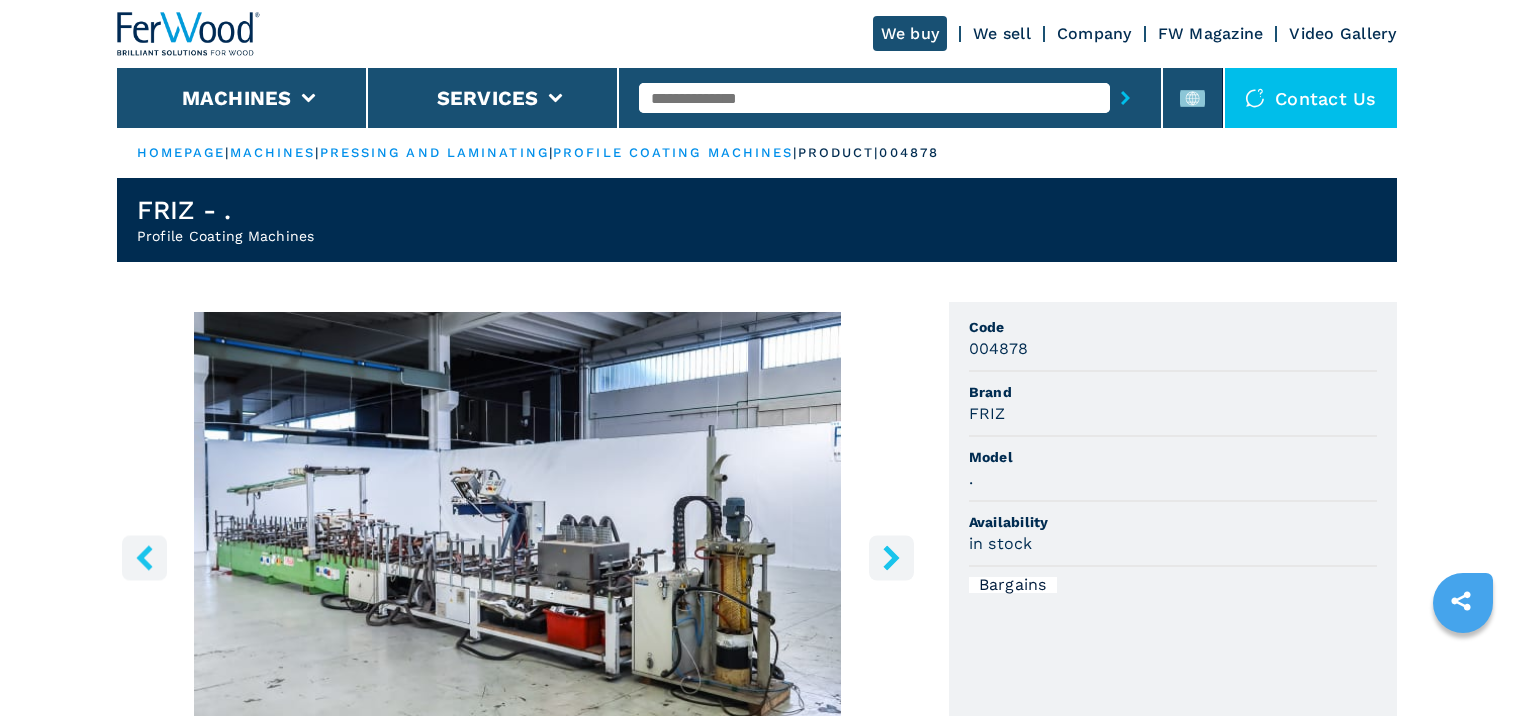 scroll, scrollTop: 0, scrollLeft: 0, axis: both 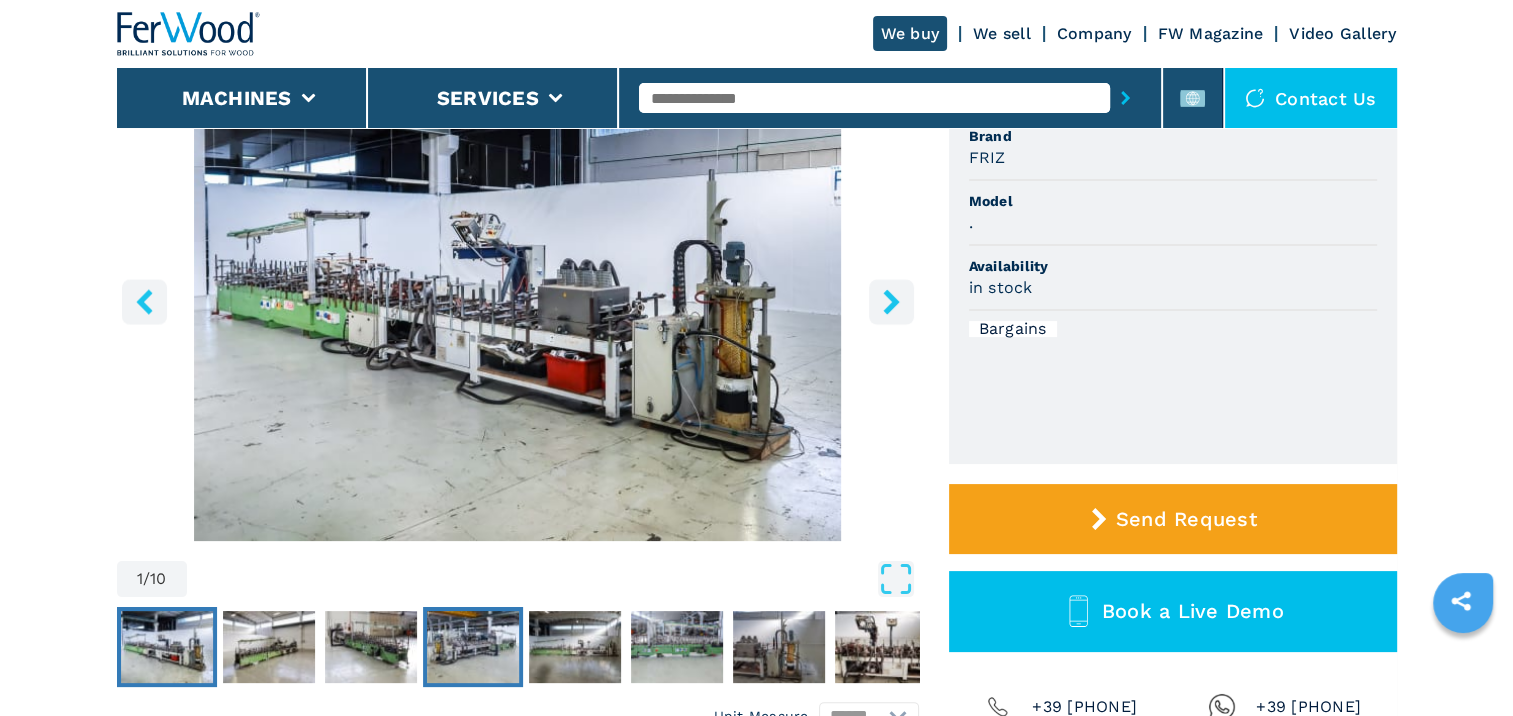 click at bounding box center [473, 647] 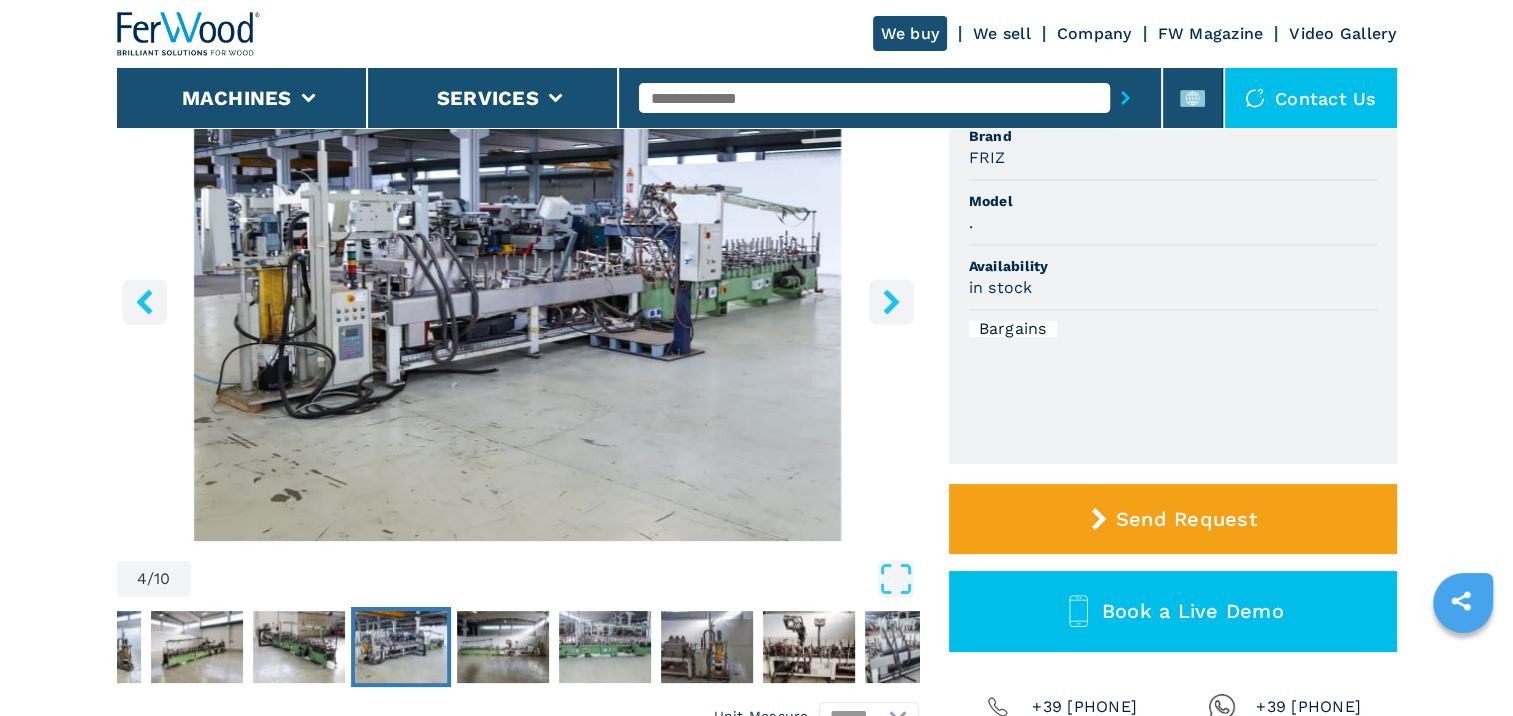 click at bounding box center [401, 647] 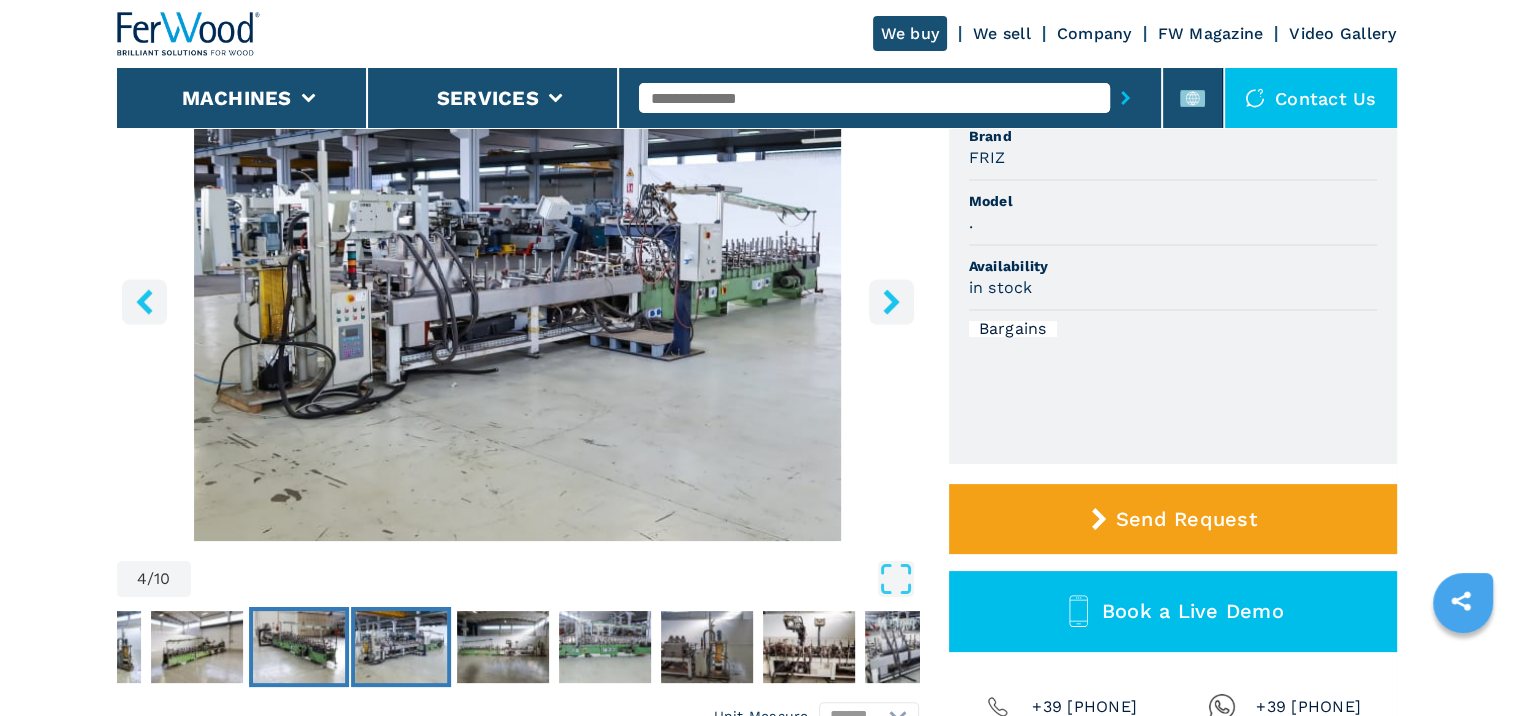 click at bounding box center (299, 647) 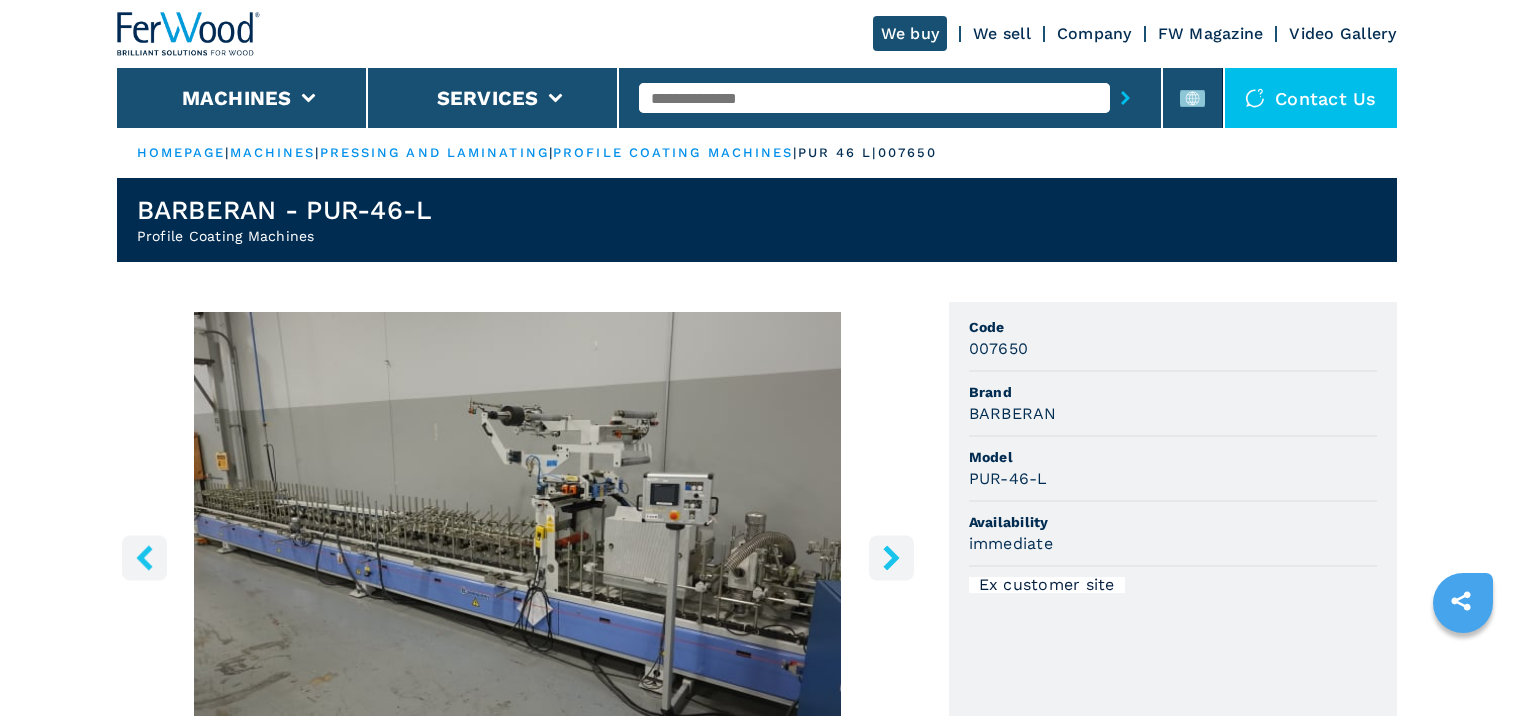 scroll, scrollTop: 0, scrollLeft: 0, axis: both 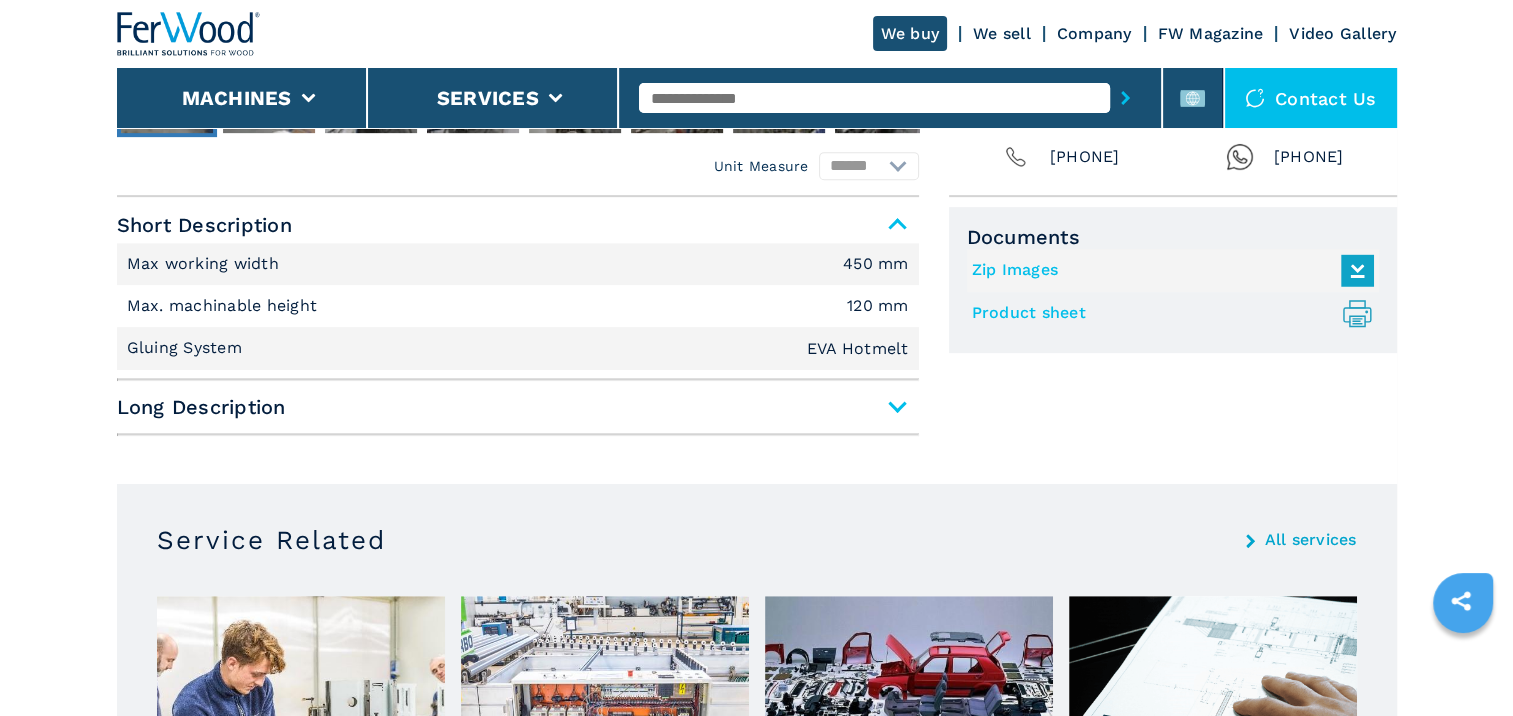 click on "Long Description" at bounding box center (518, 407) 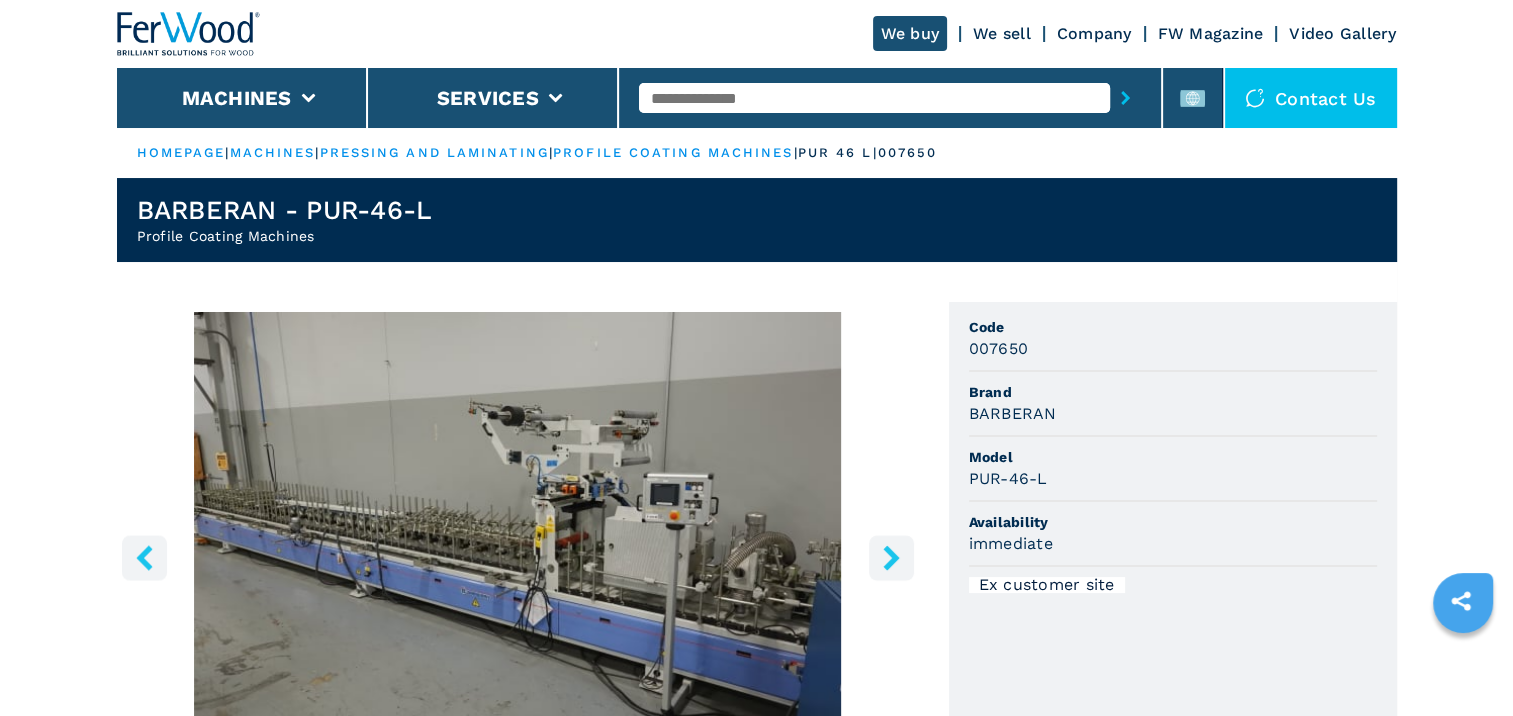 scroll, scrollTop: 156, scrollLeft: 0, axis: vertical 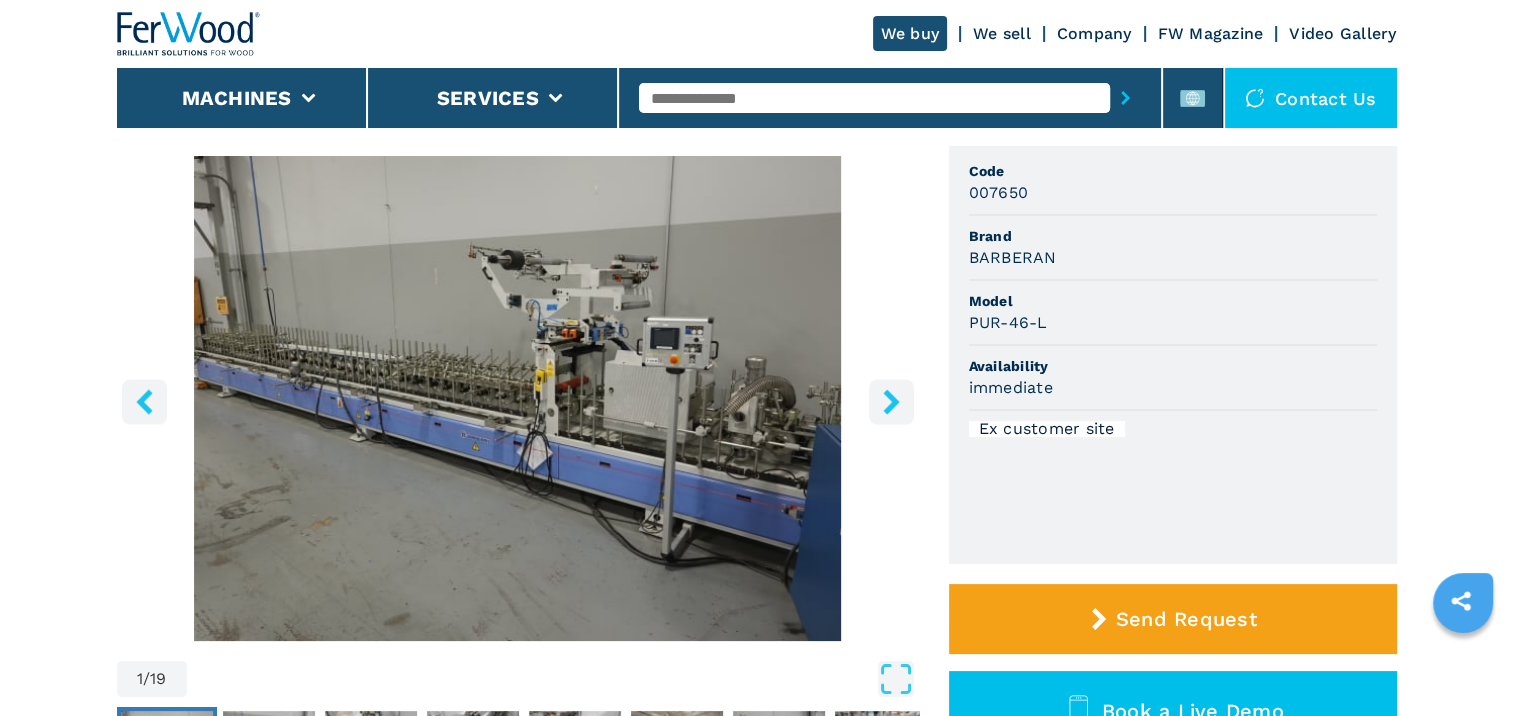 click at bounding box center [518, 398] 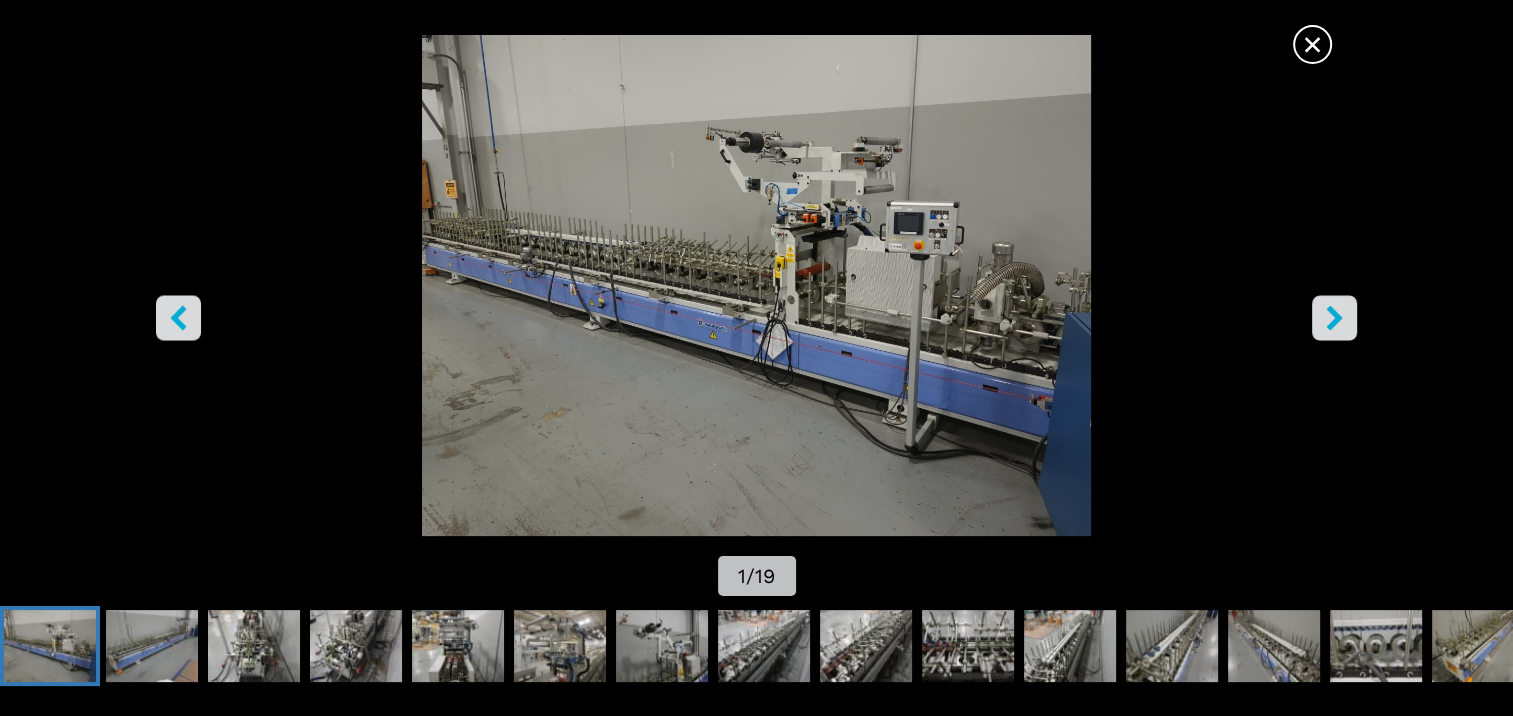 click 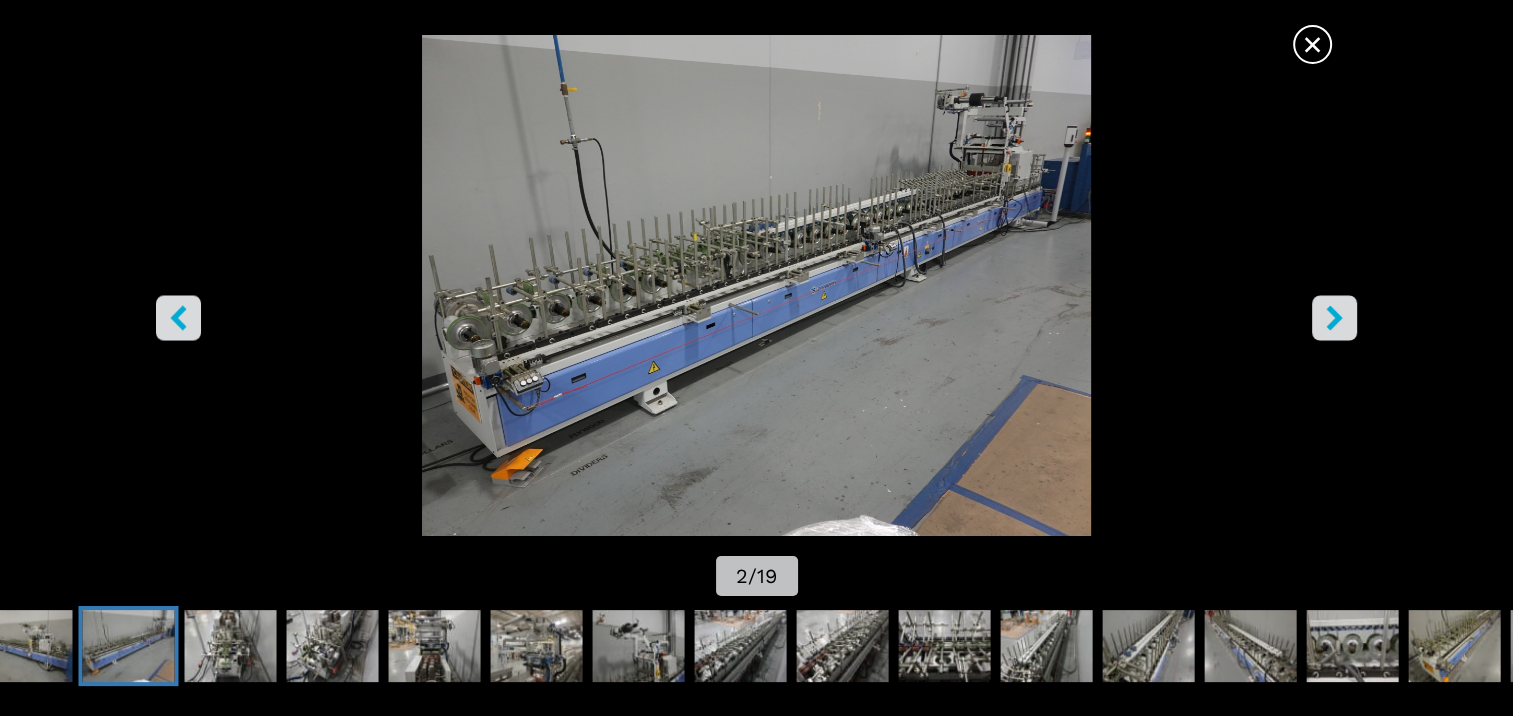 click 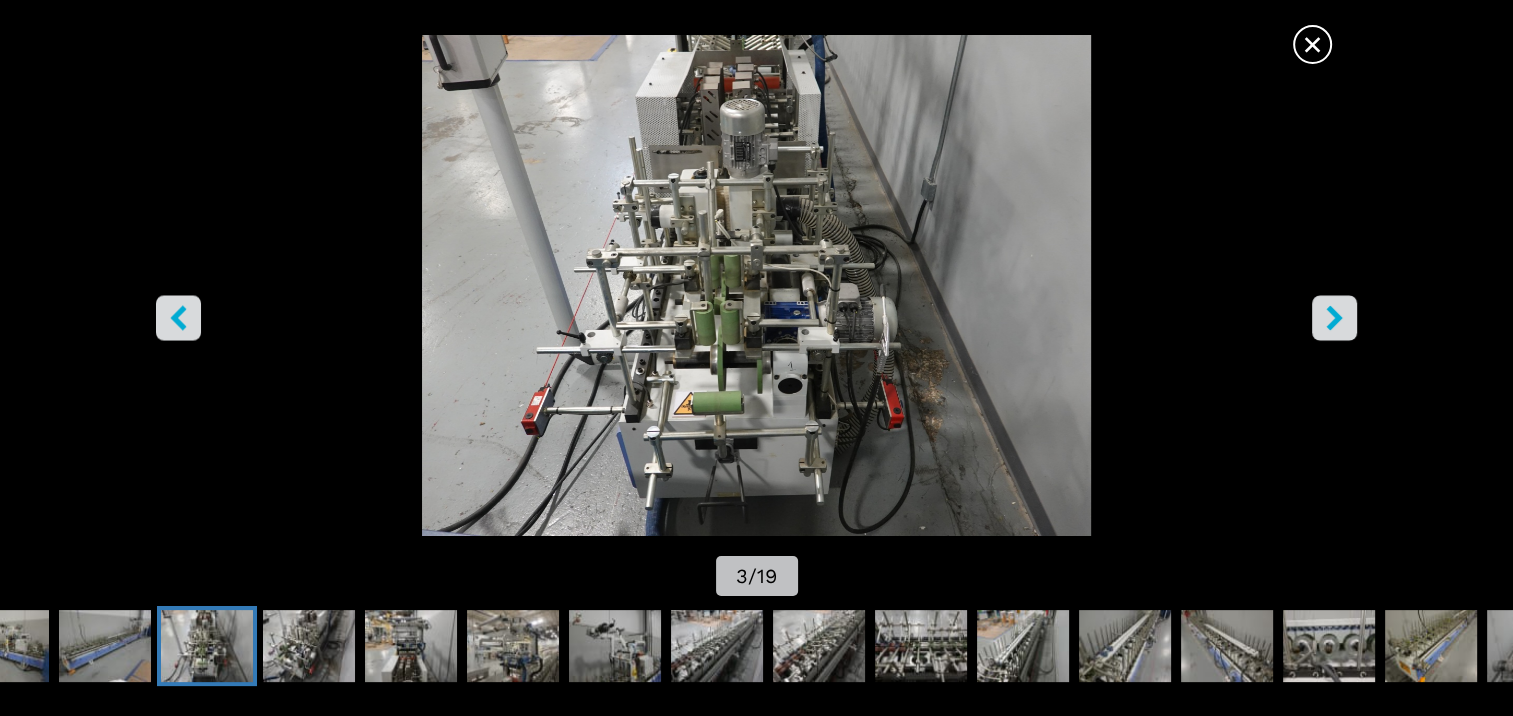 click 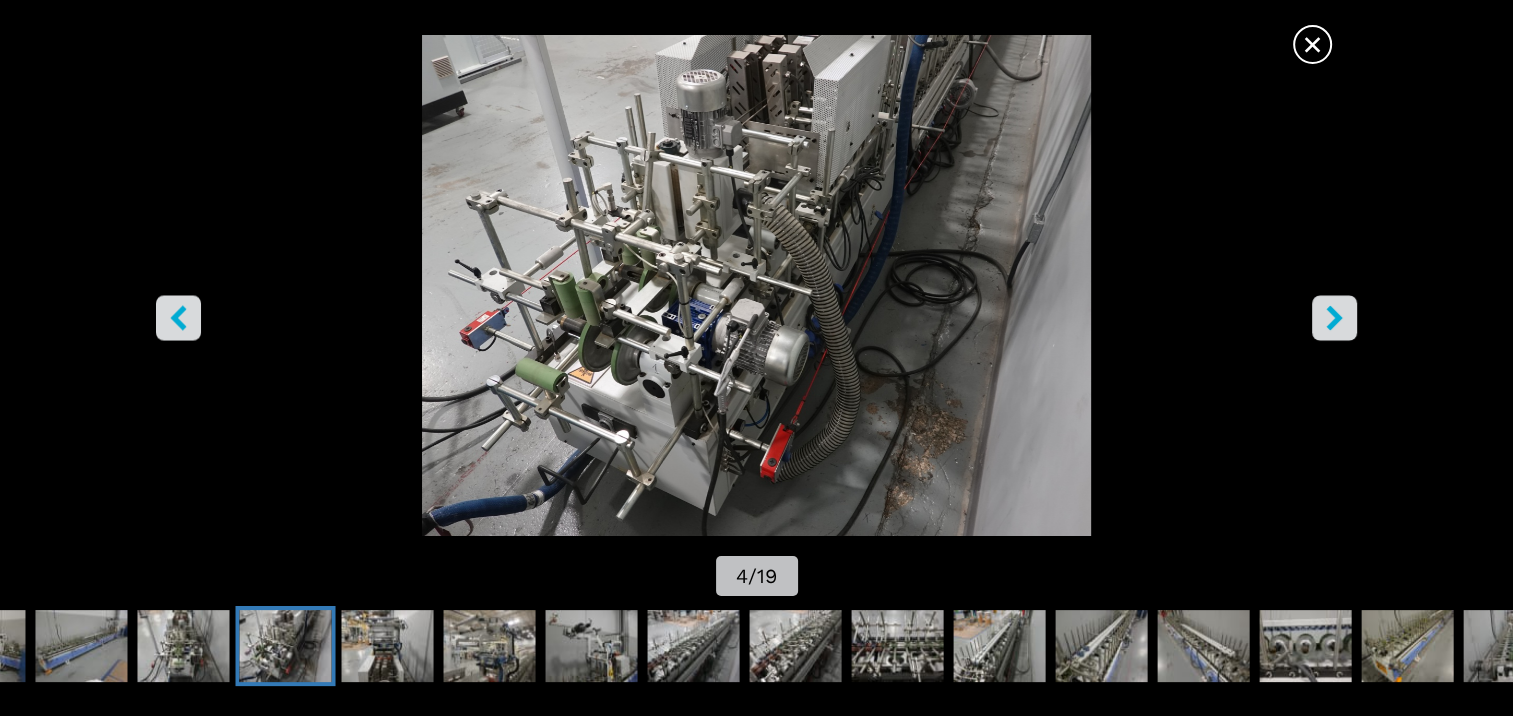 click 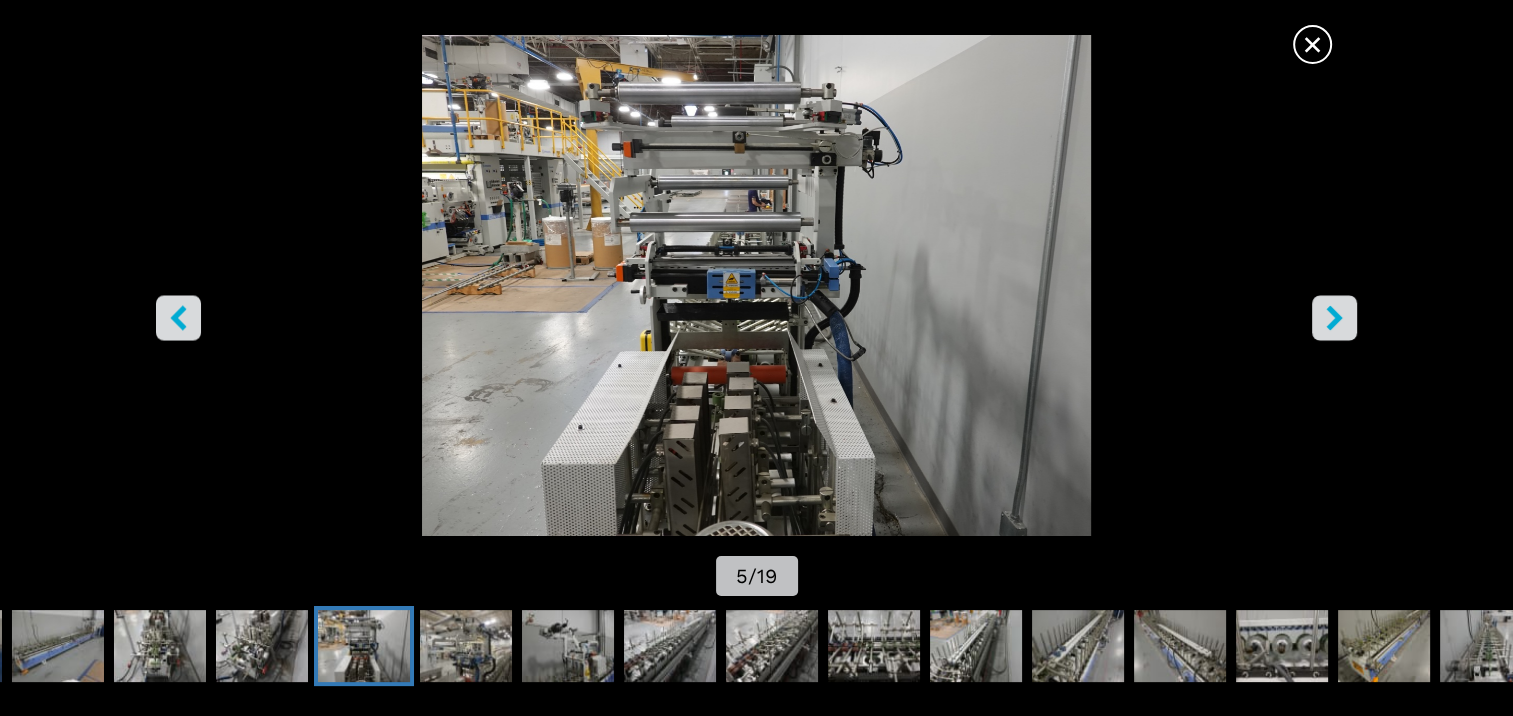 click 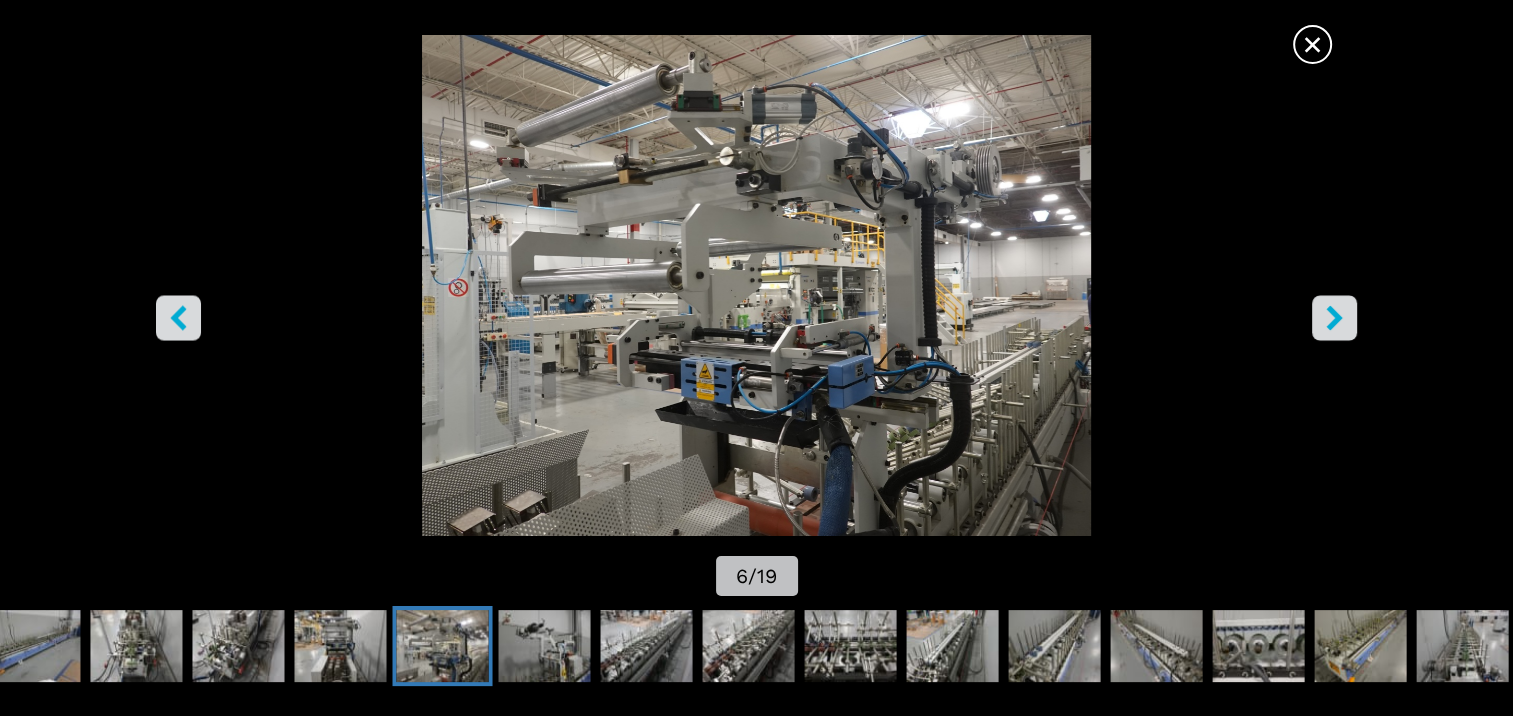 click 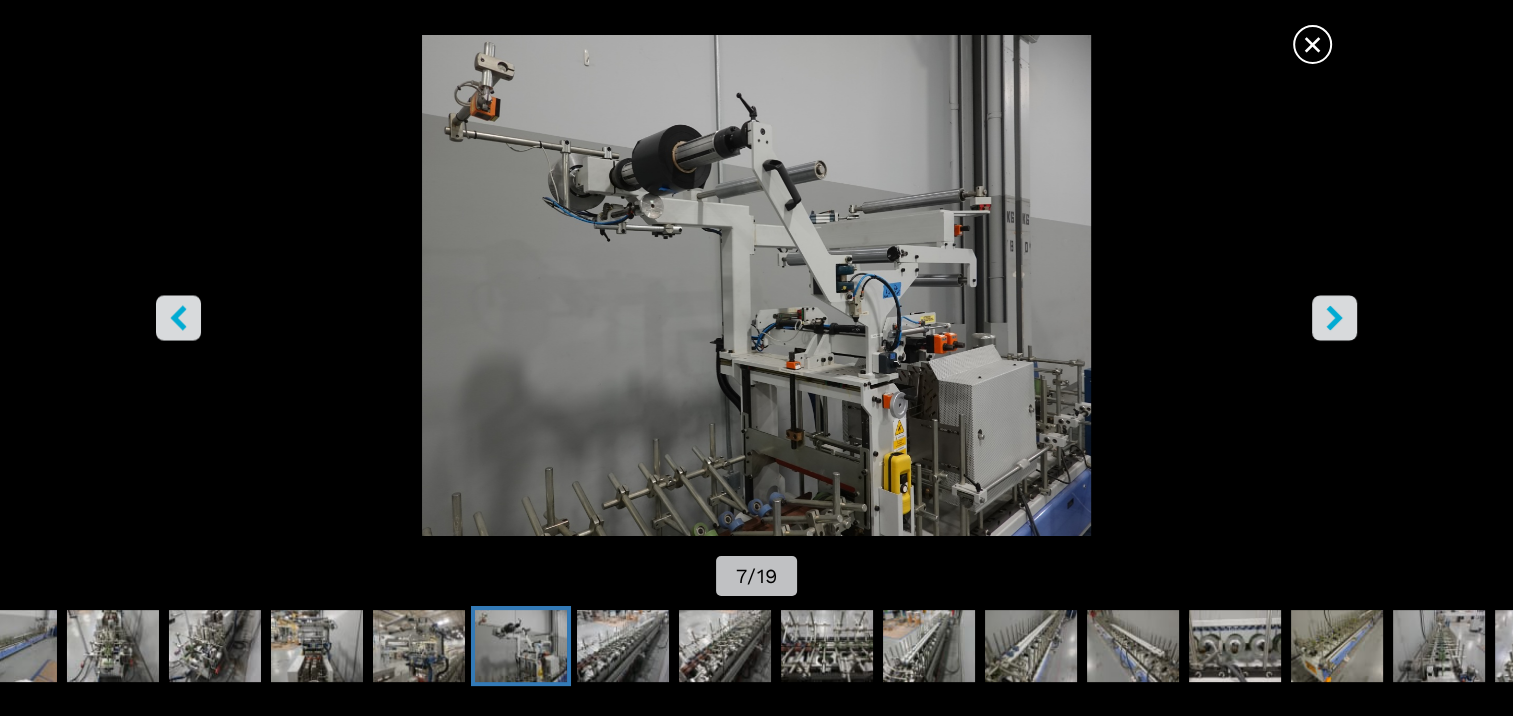 click 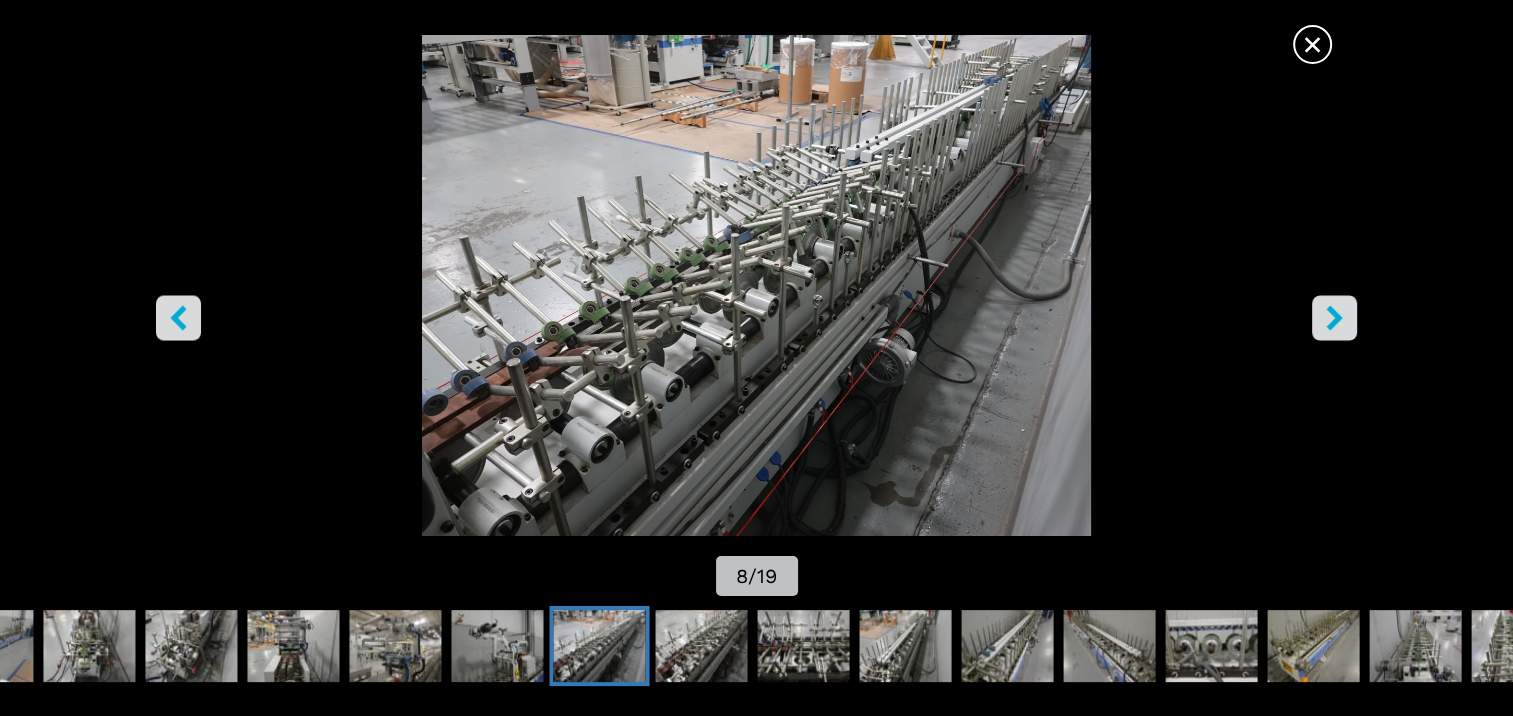 click 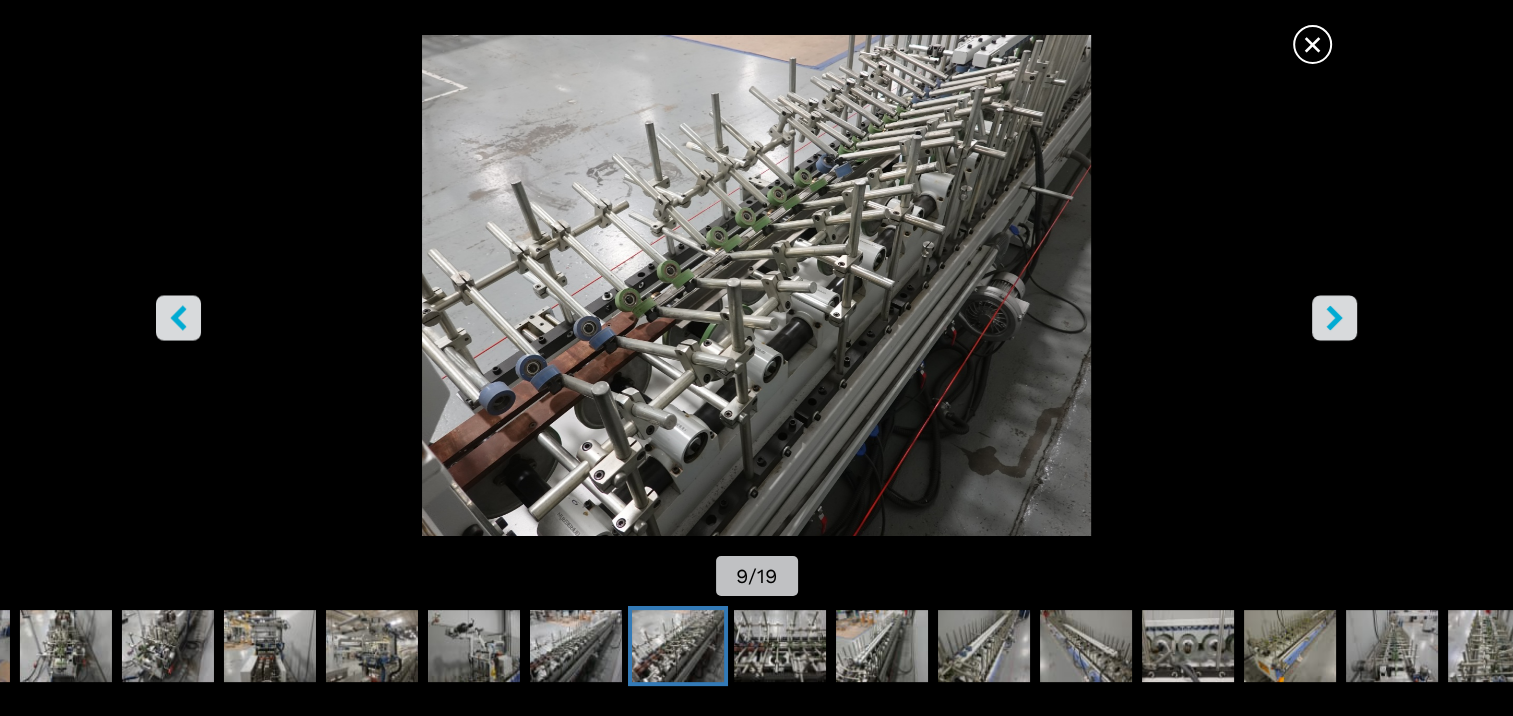 click 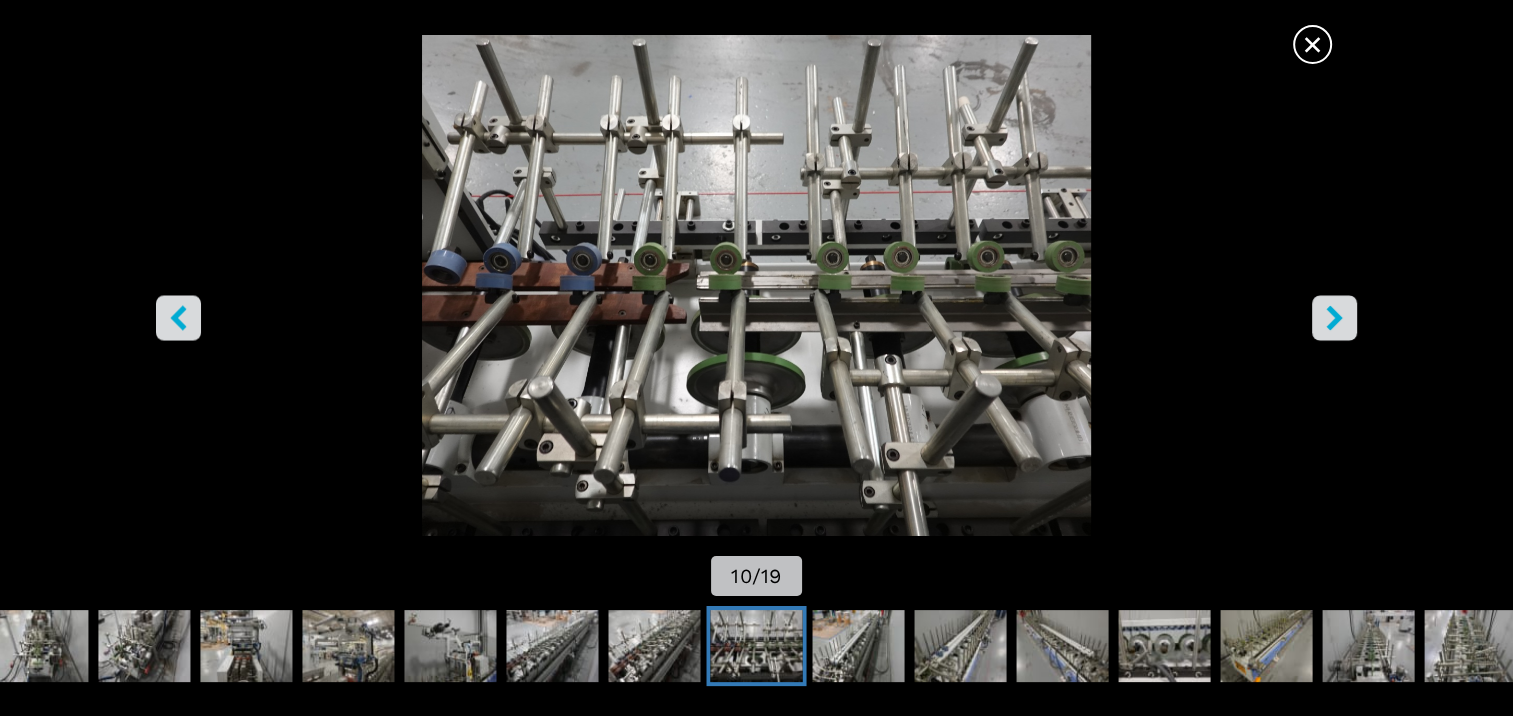 click 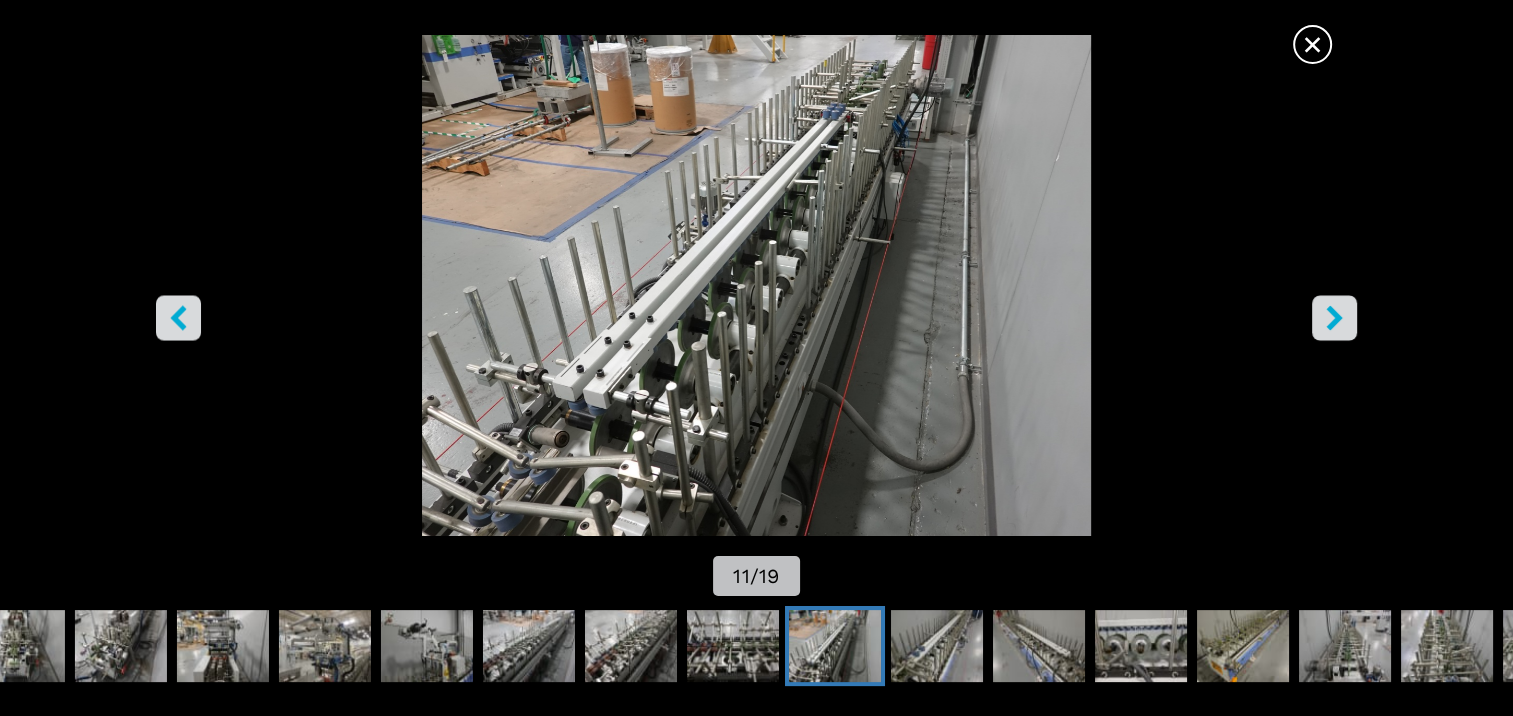 click 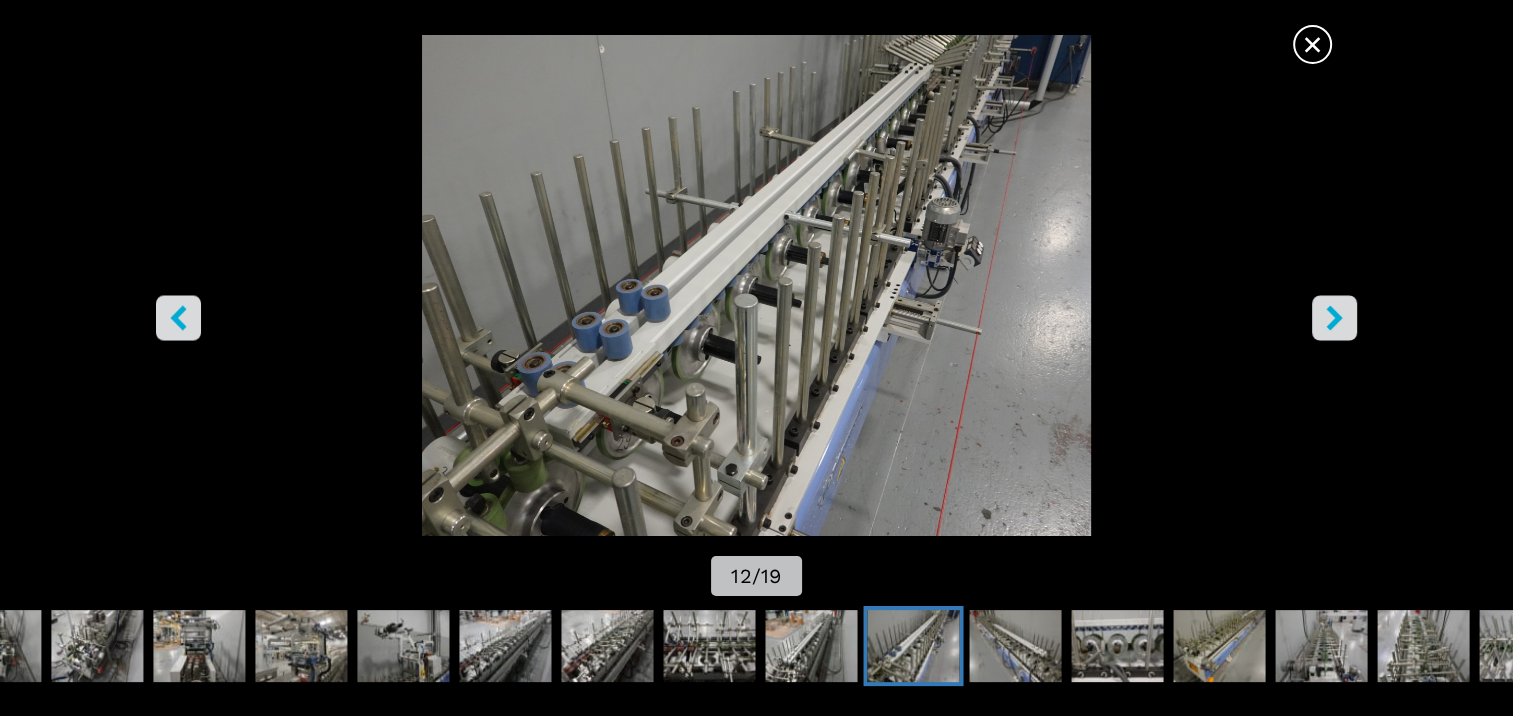 click 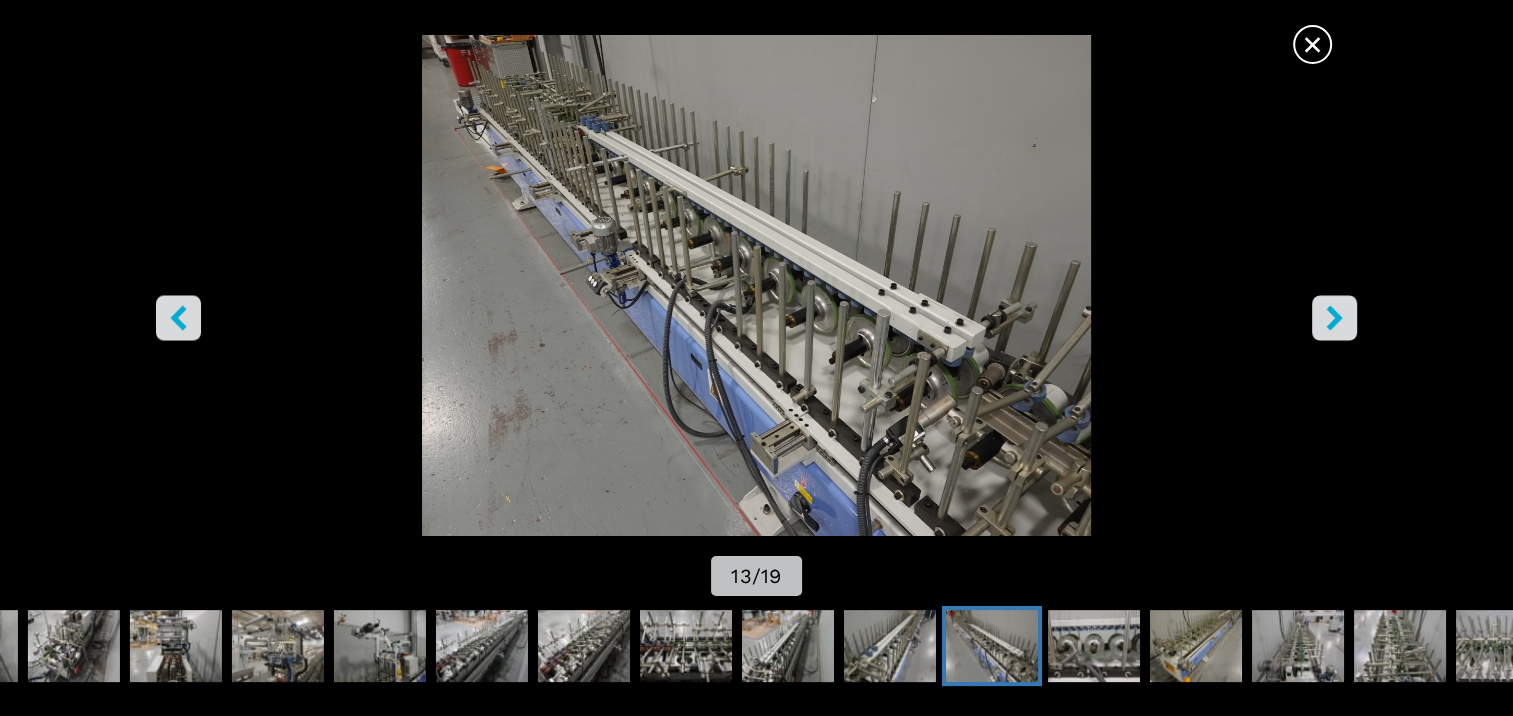 click 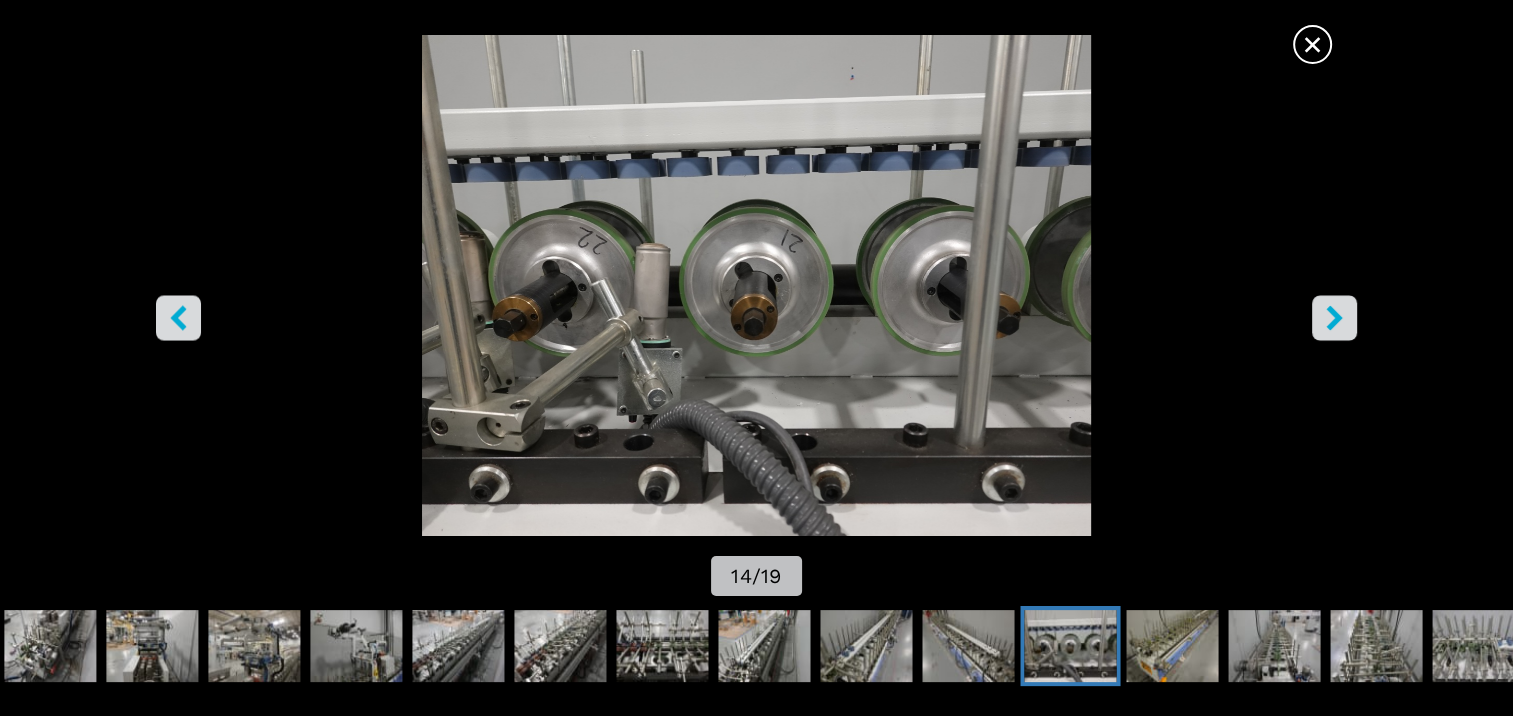 click 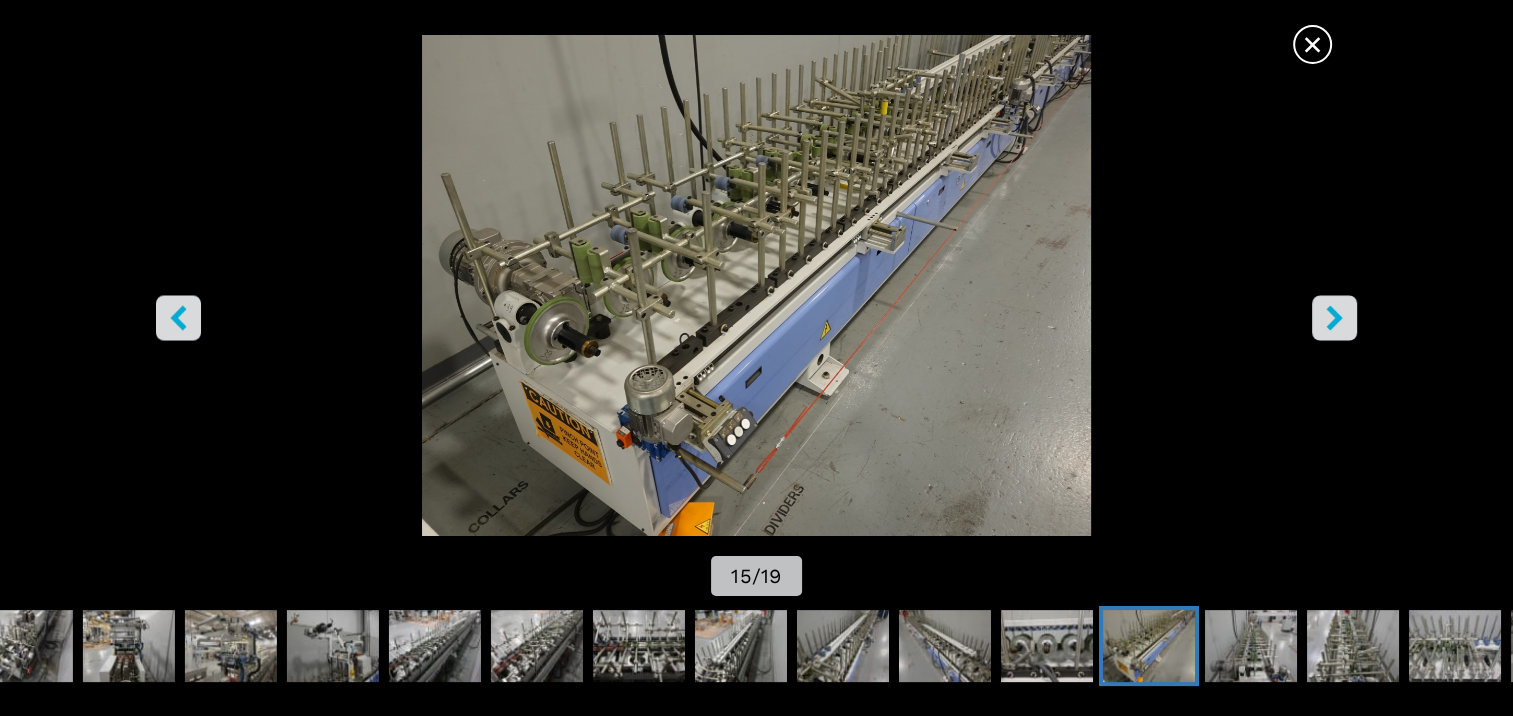 click 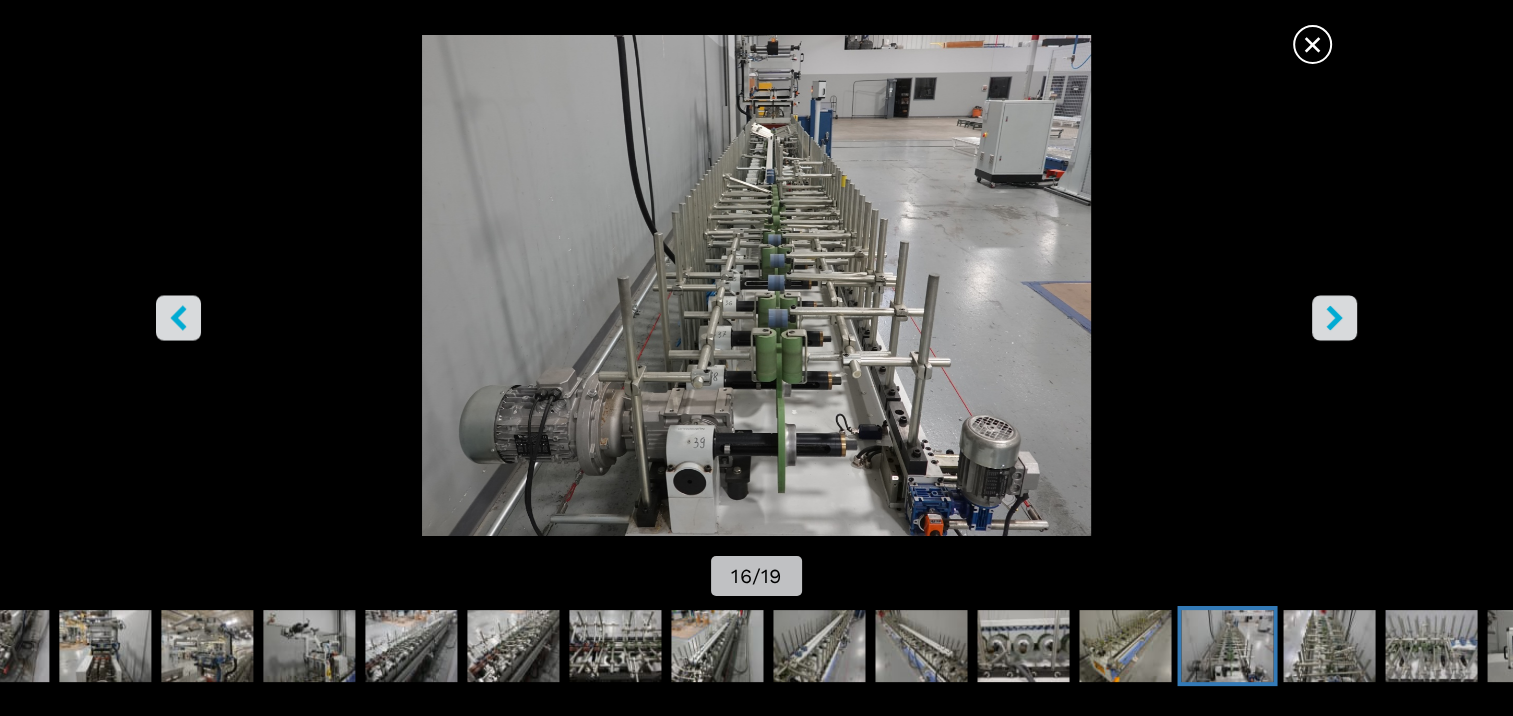 click 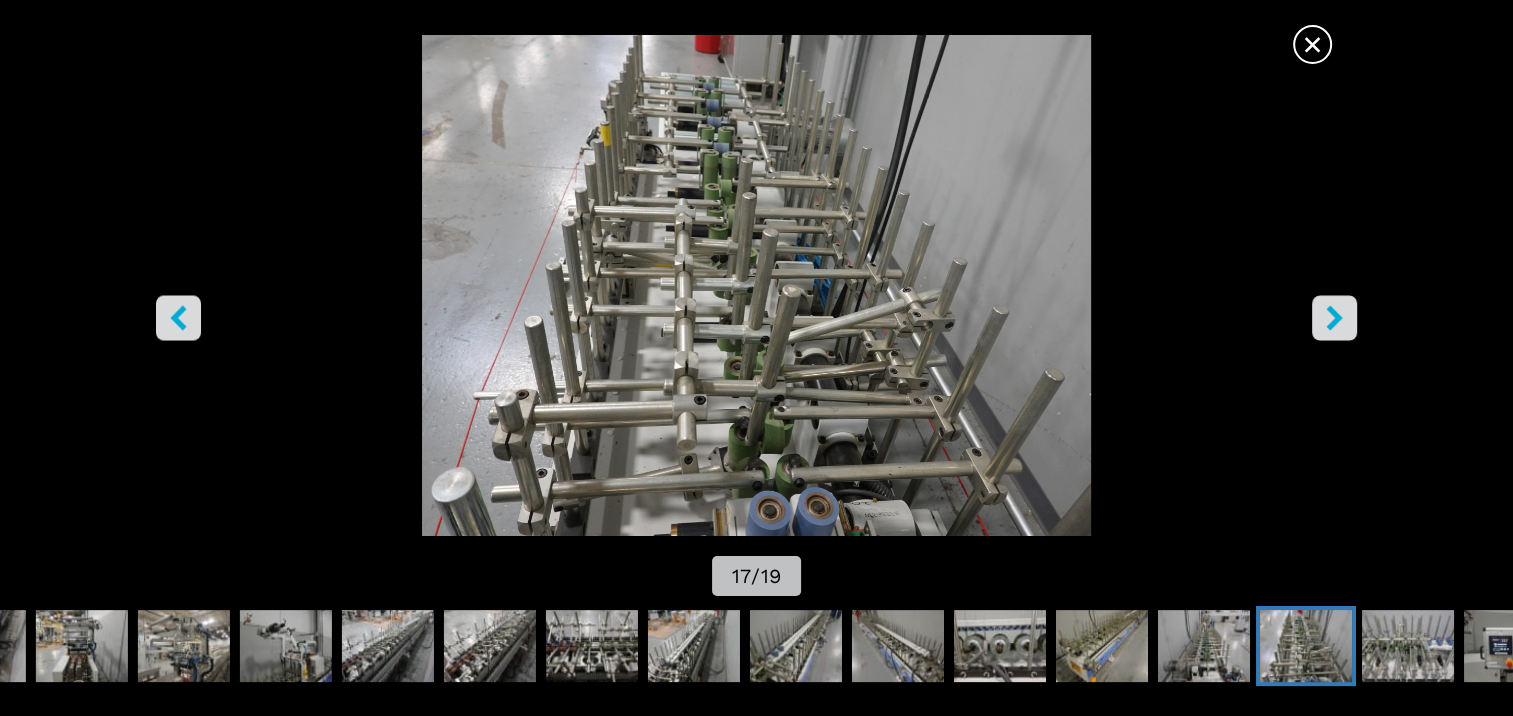 click 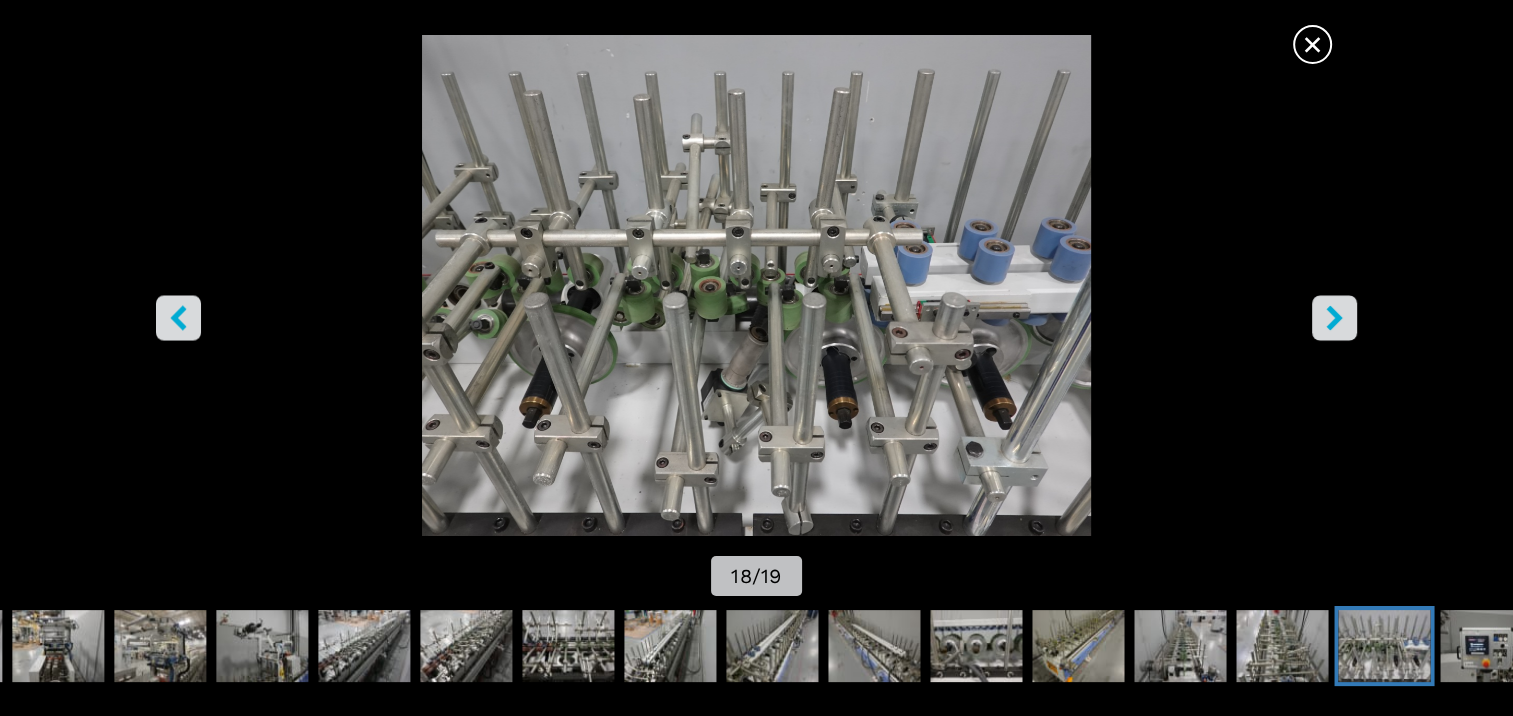 click 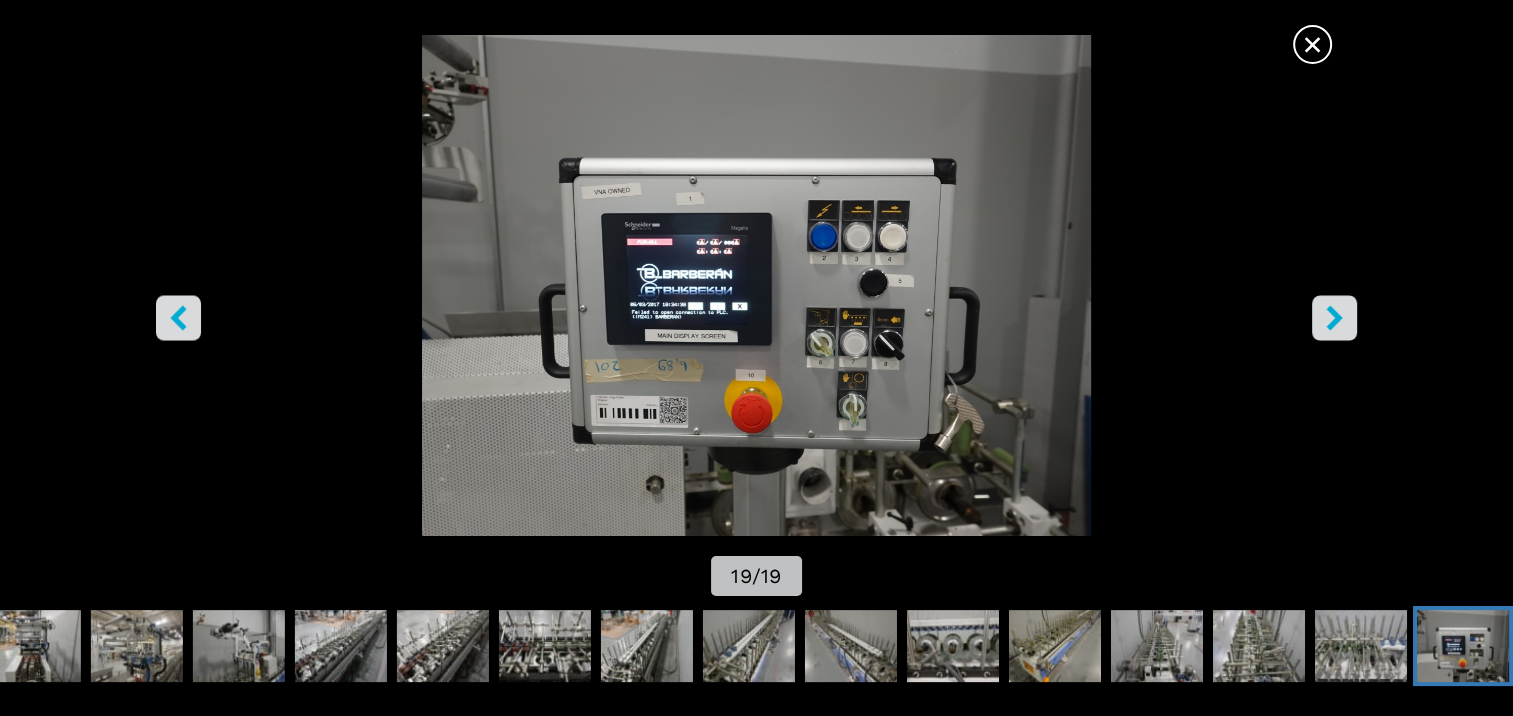 click on "×" at bounding box center [1312, 40] 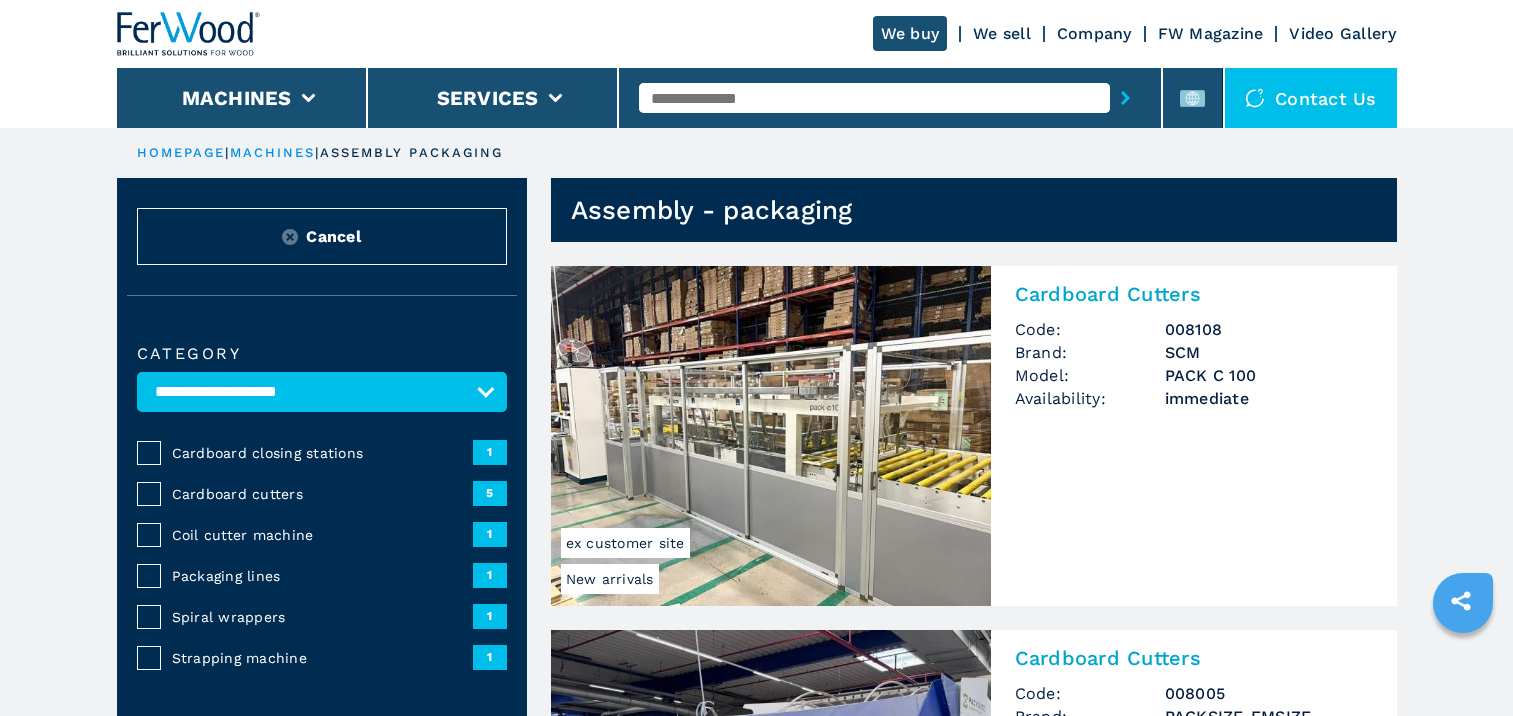 scroll, scrollTop: 0, scrollLeft: 0, axis: both 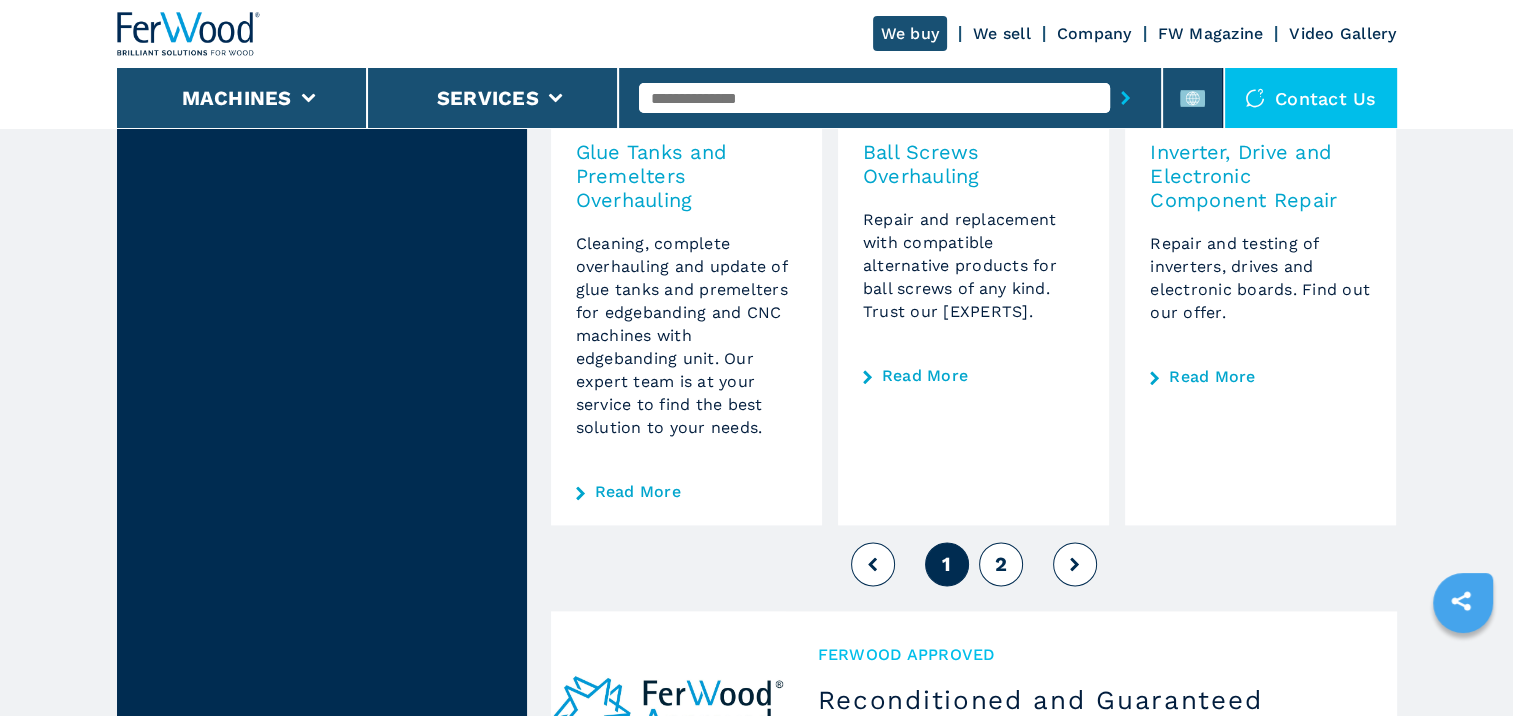 click on "2" at bounding box center [1000, 564] 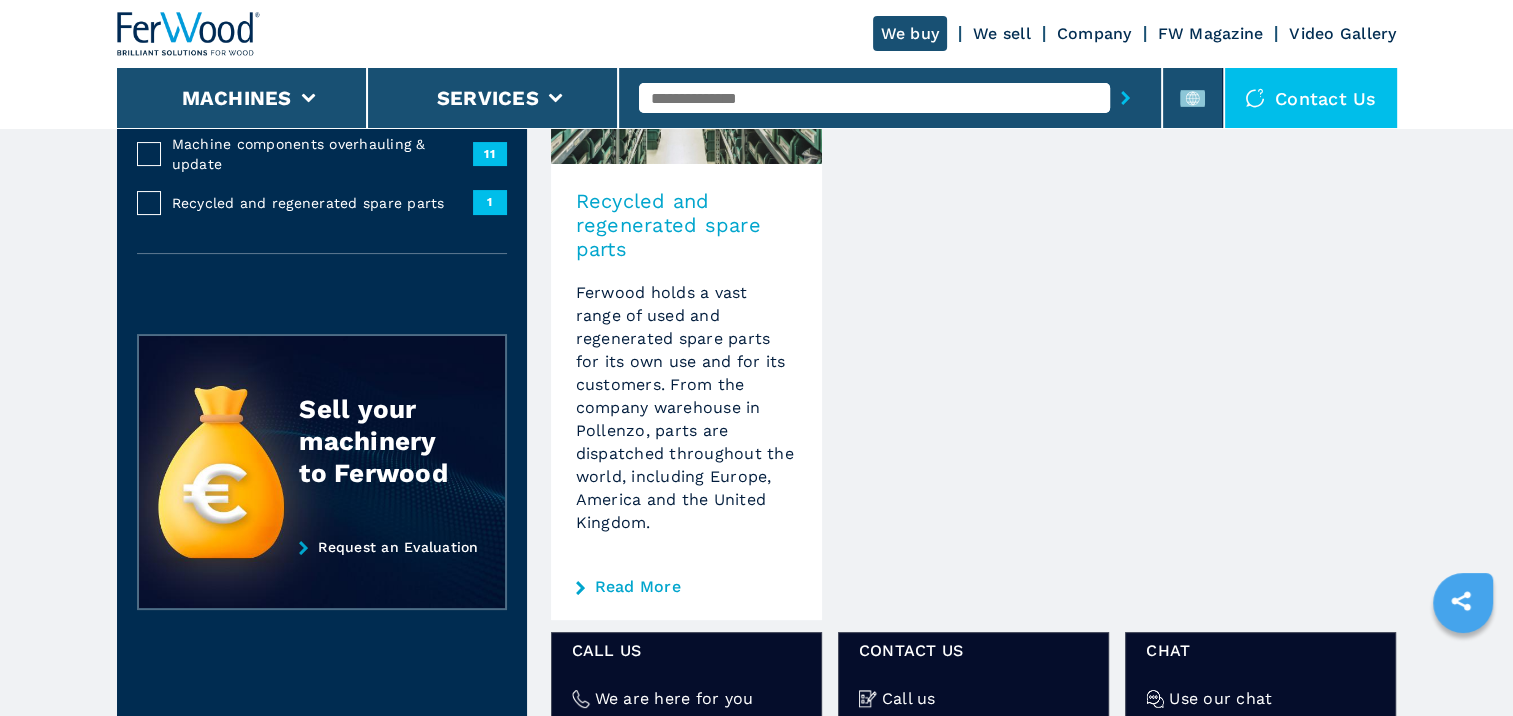 scroll, scrollTop: 336, scrollLeft: 0, axis: vertical 